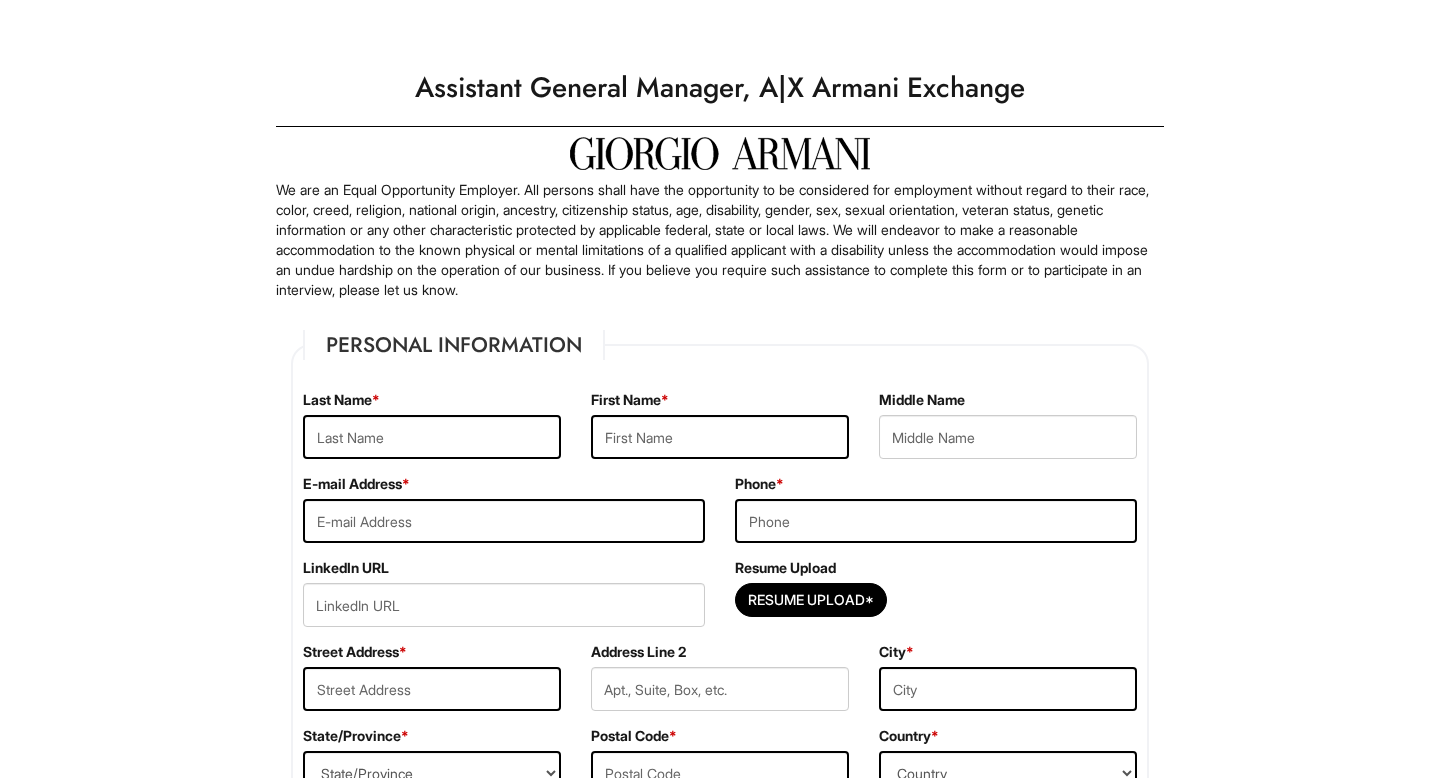 scroll, scrollTop: 0, scrollLeft: 0, axis: both 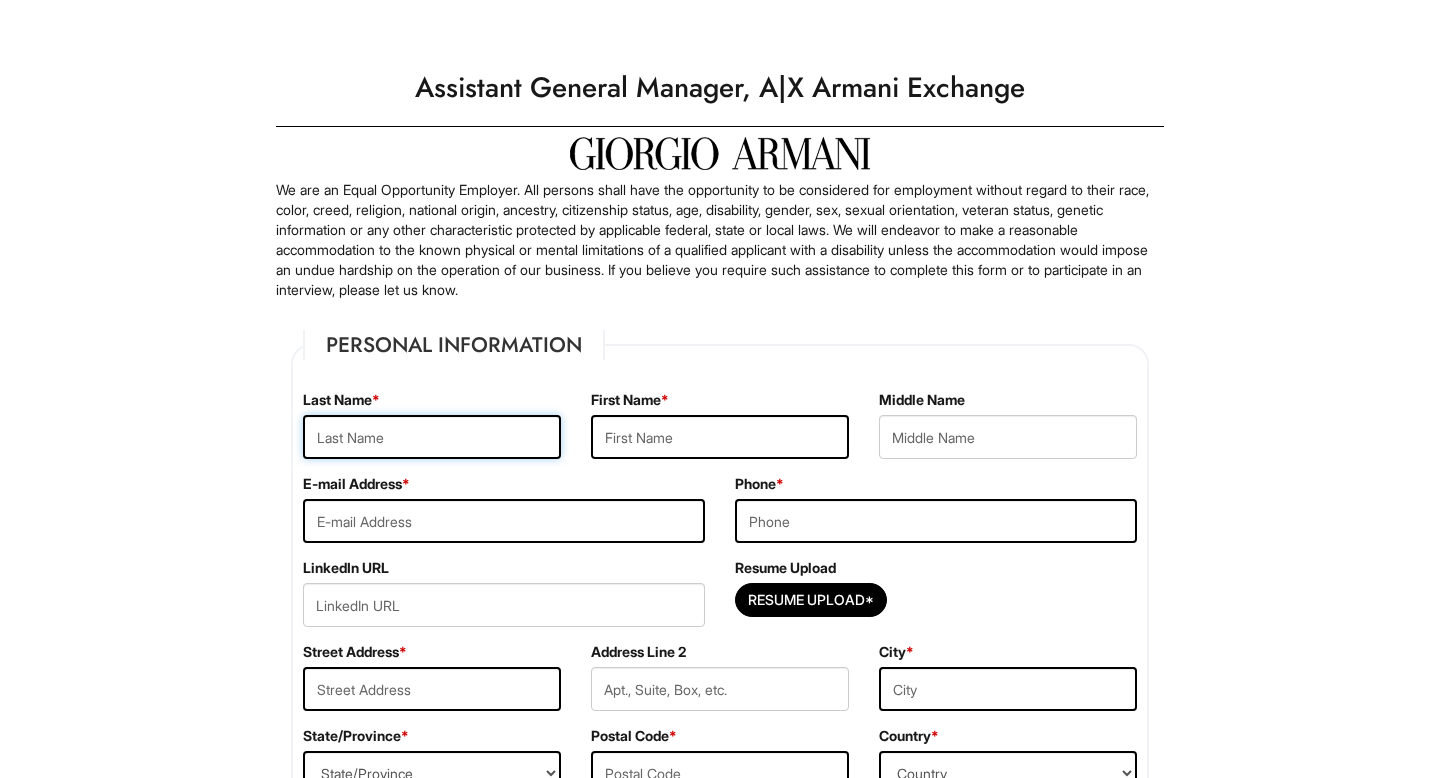 click at bounding box center [432, 437] 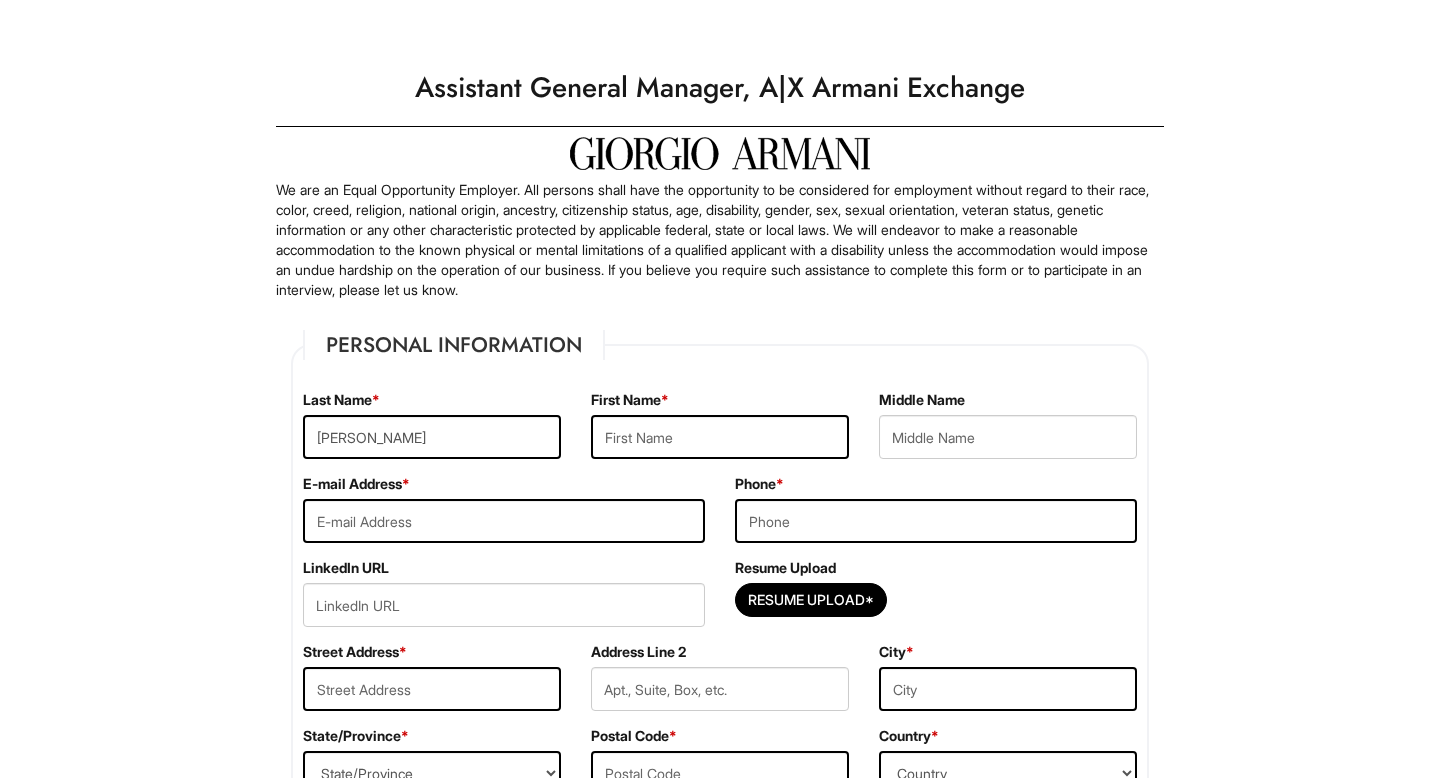 type on "Samir" 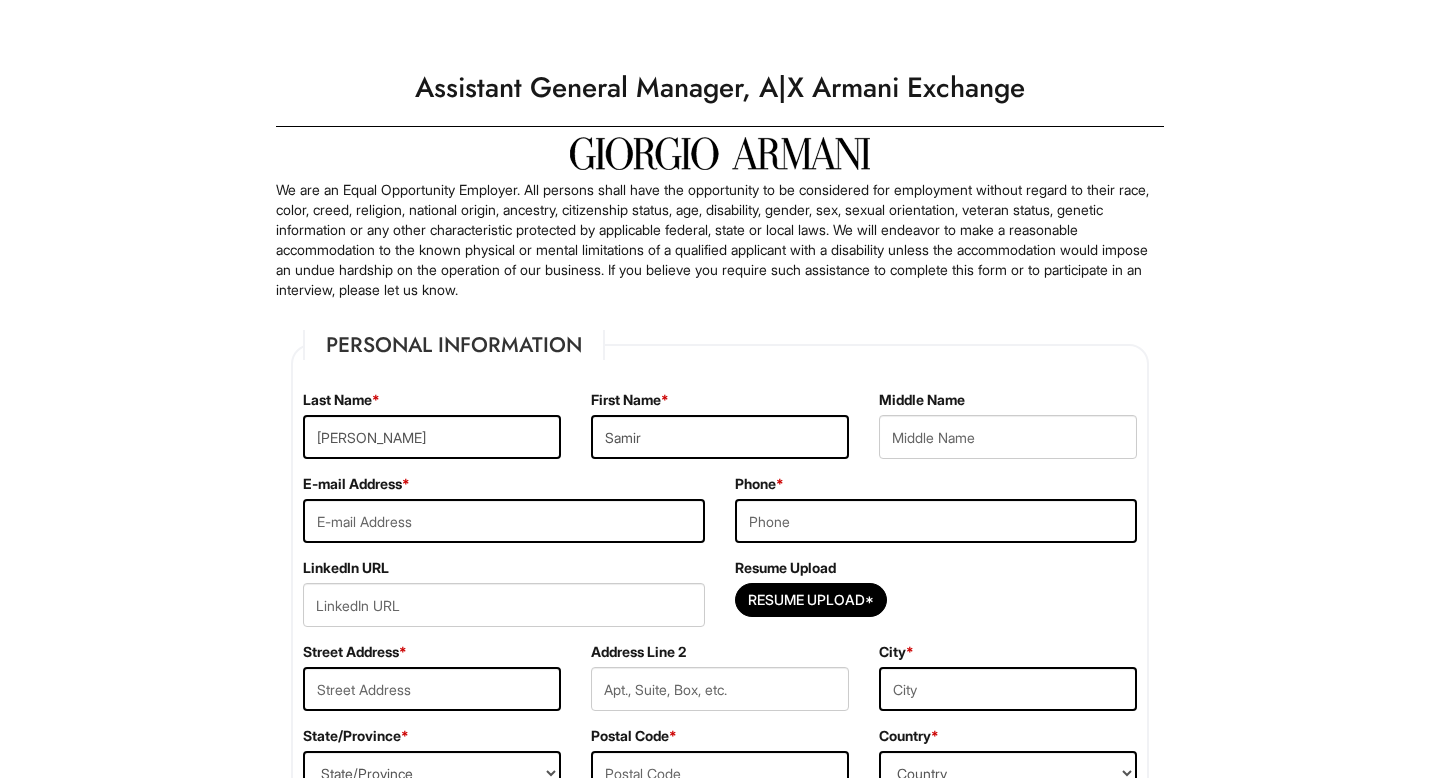 type on "samirosman250@gmail.com" 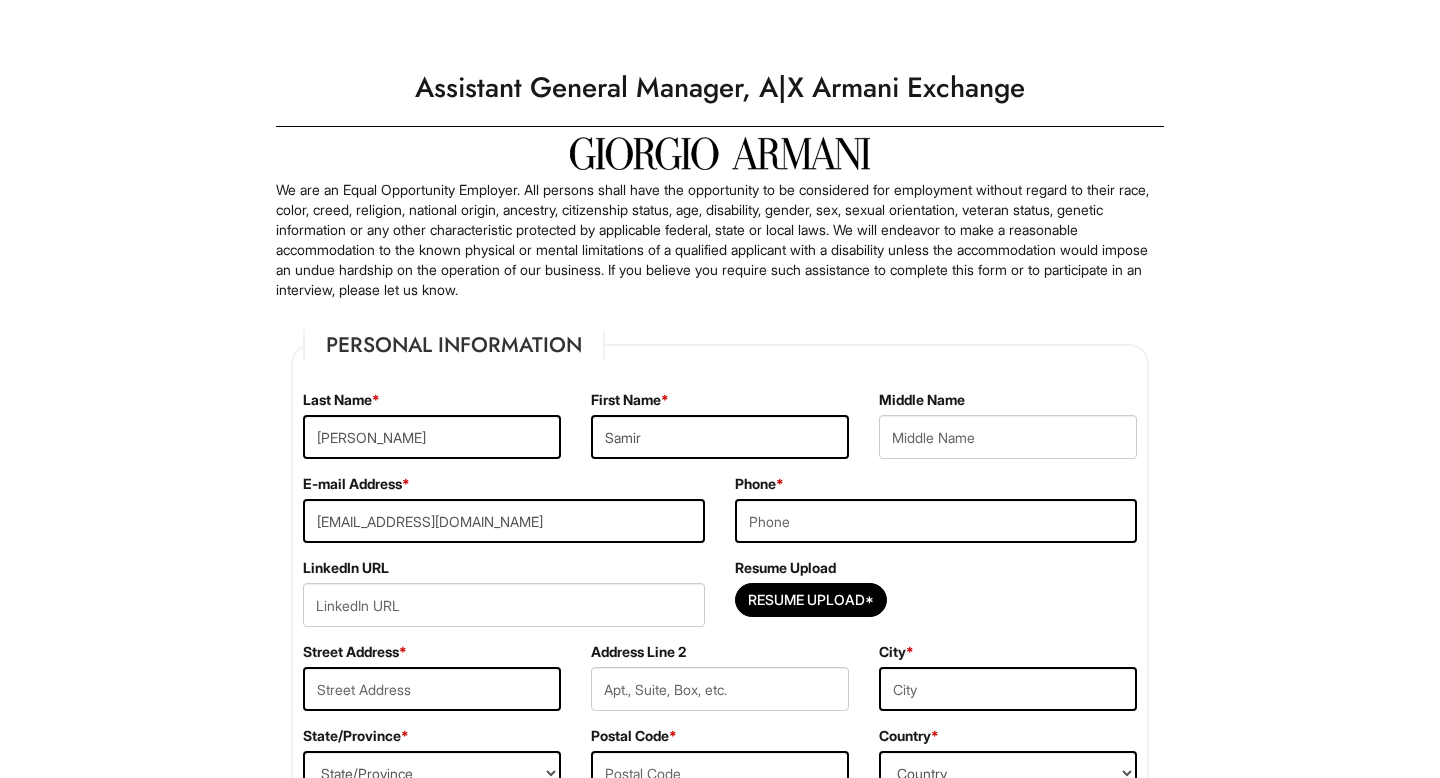 type on "4694383497" 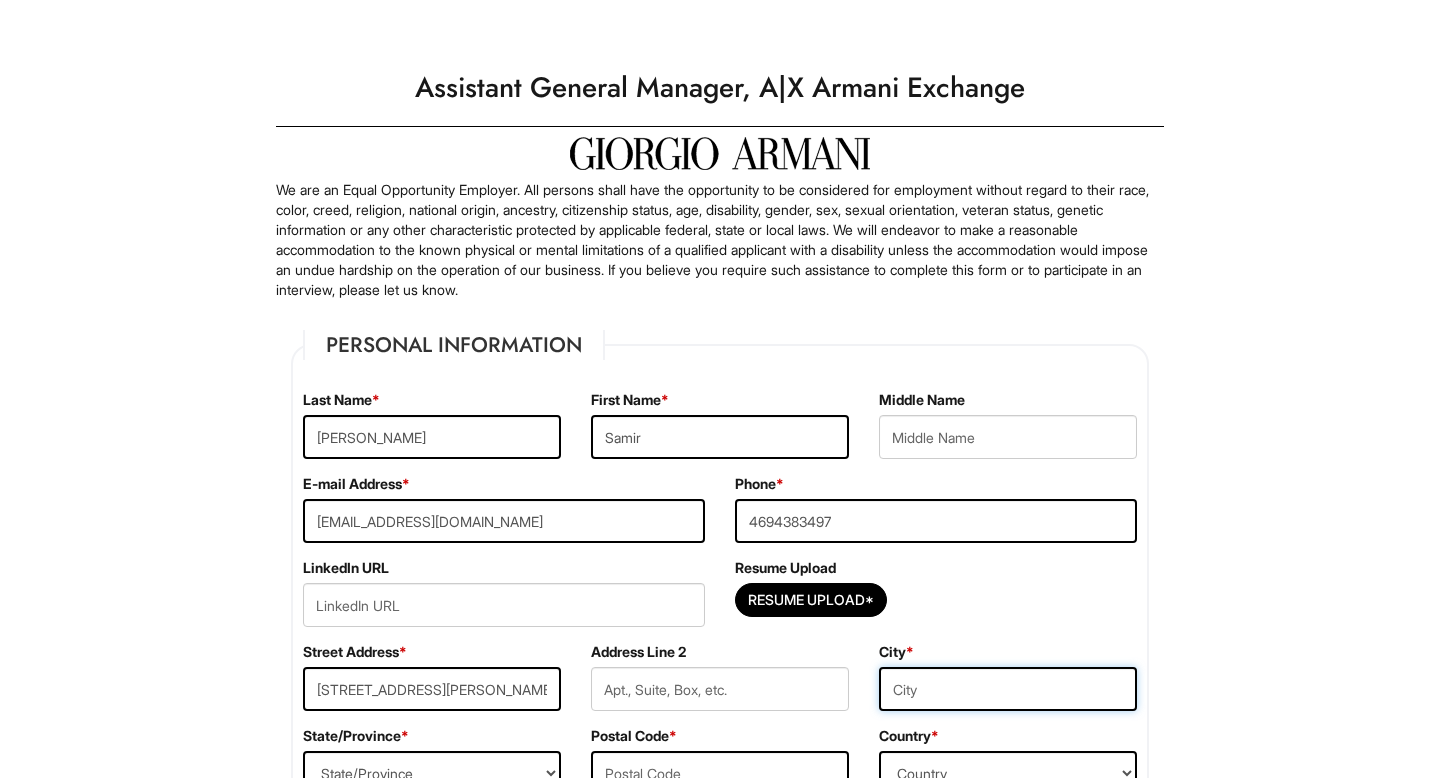 type on "Dallas" 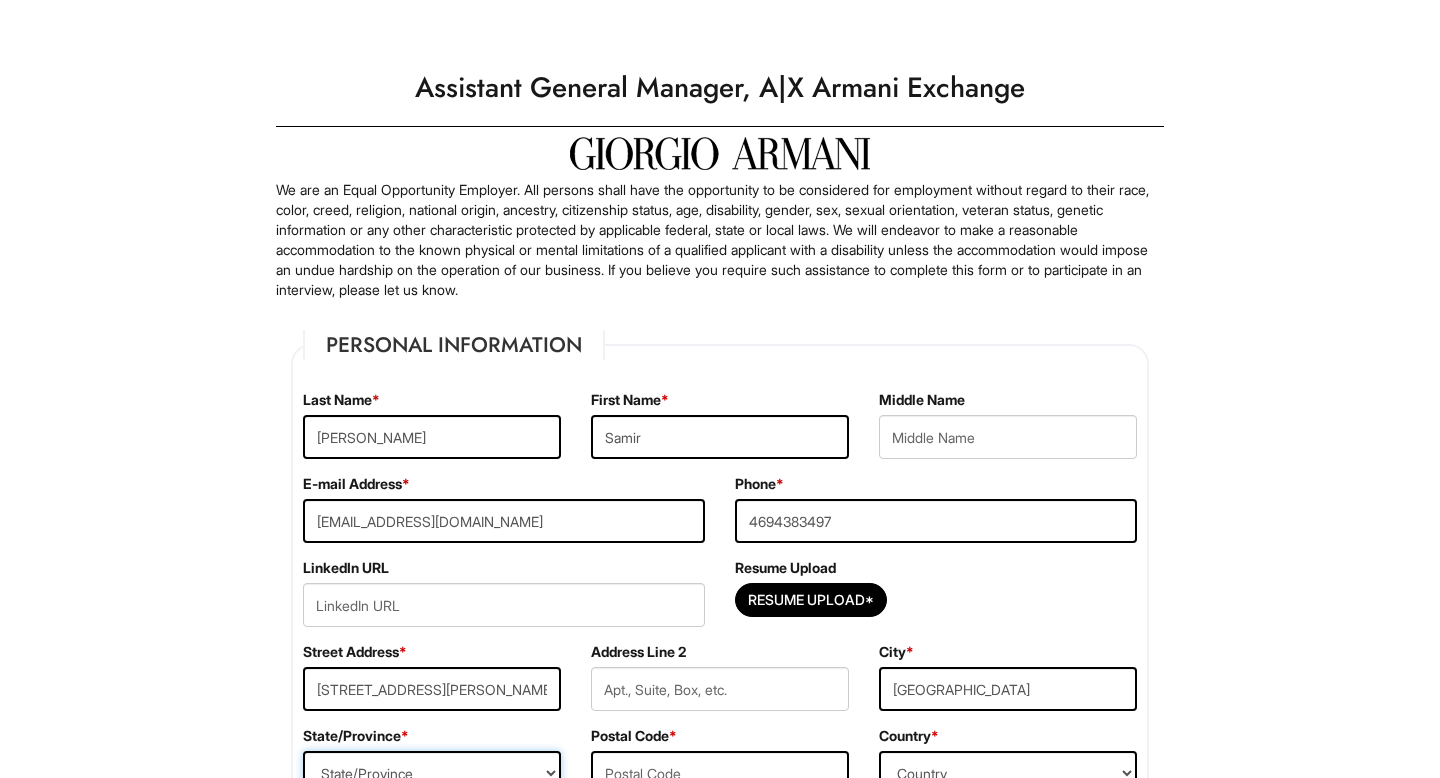 select on "TX" 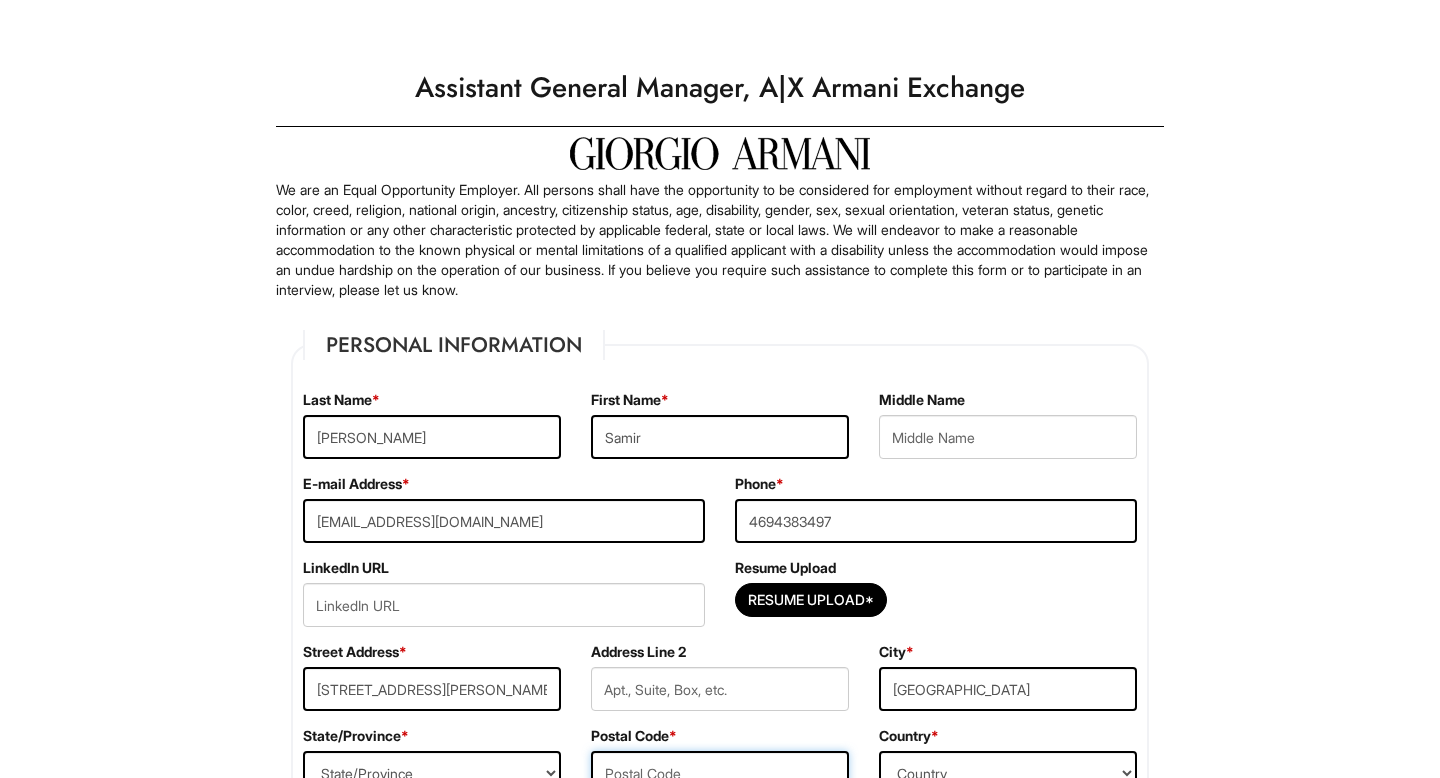 type on "75251" 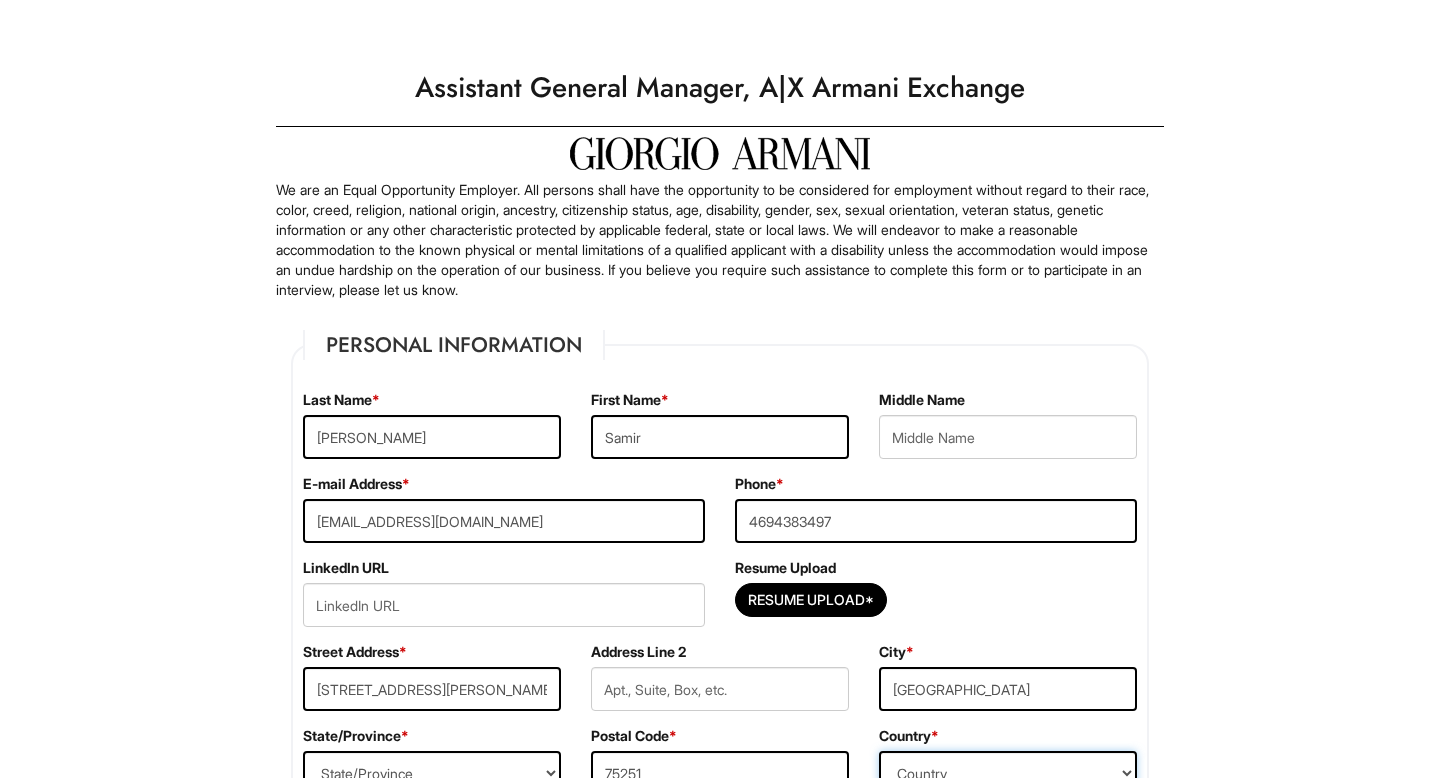 select on "United States of America" 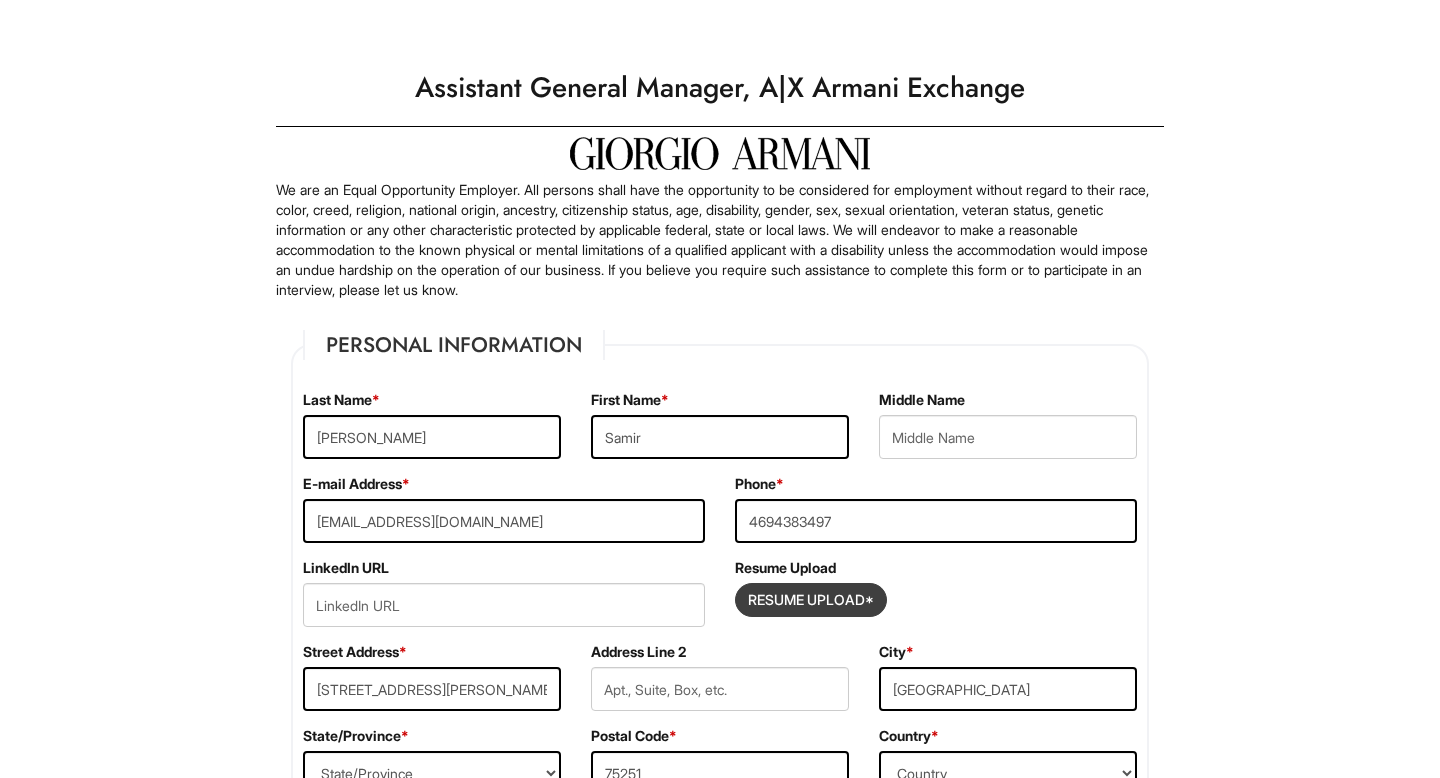 click at bounding box center (811, 600) 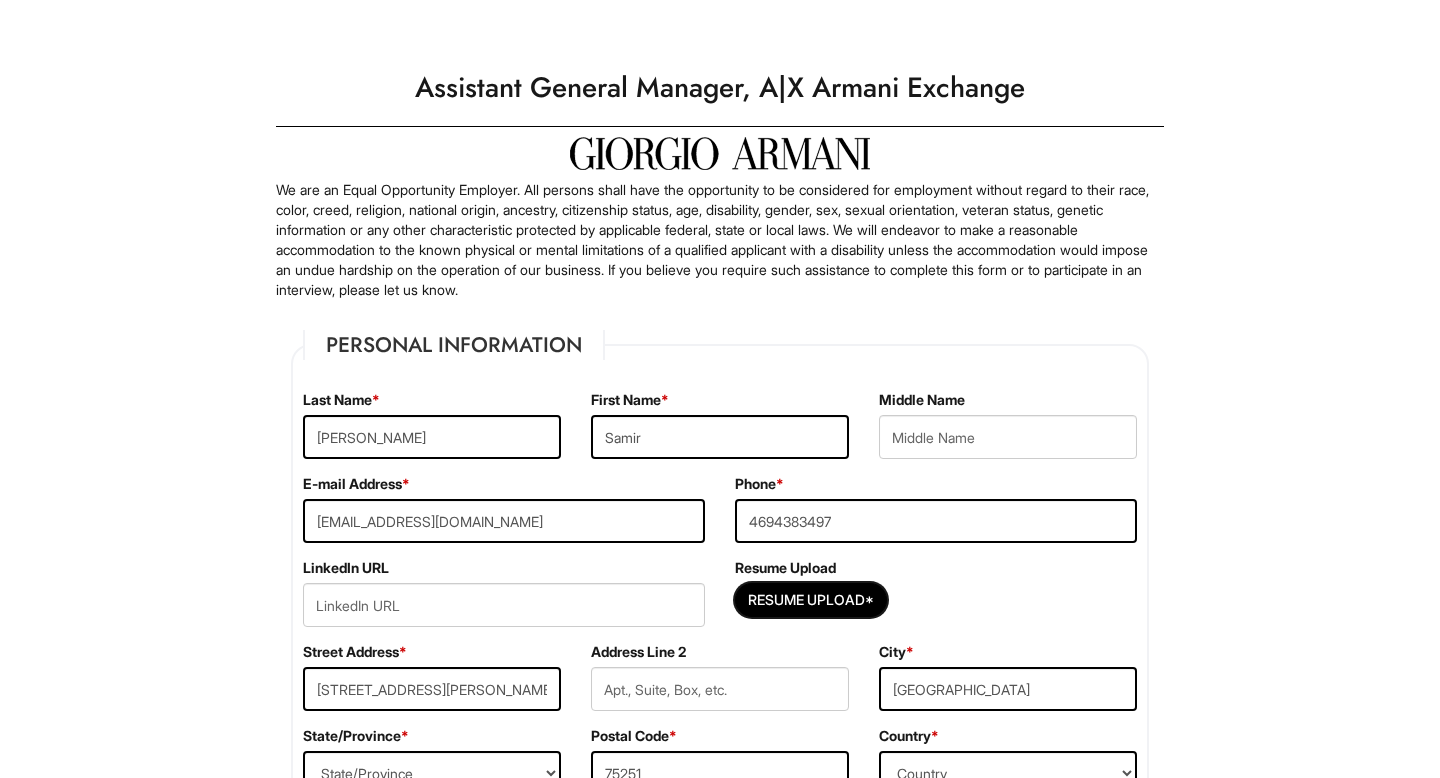 type on "C:\fakepath\Resume for Samir Osman 2025  (1).pdf" 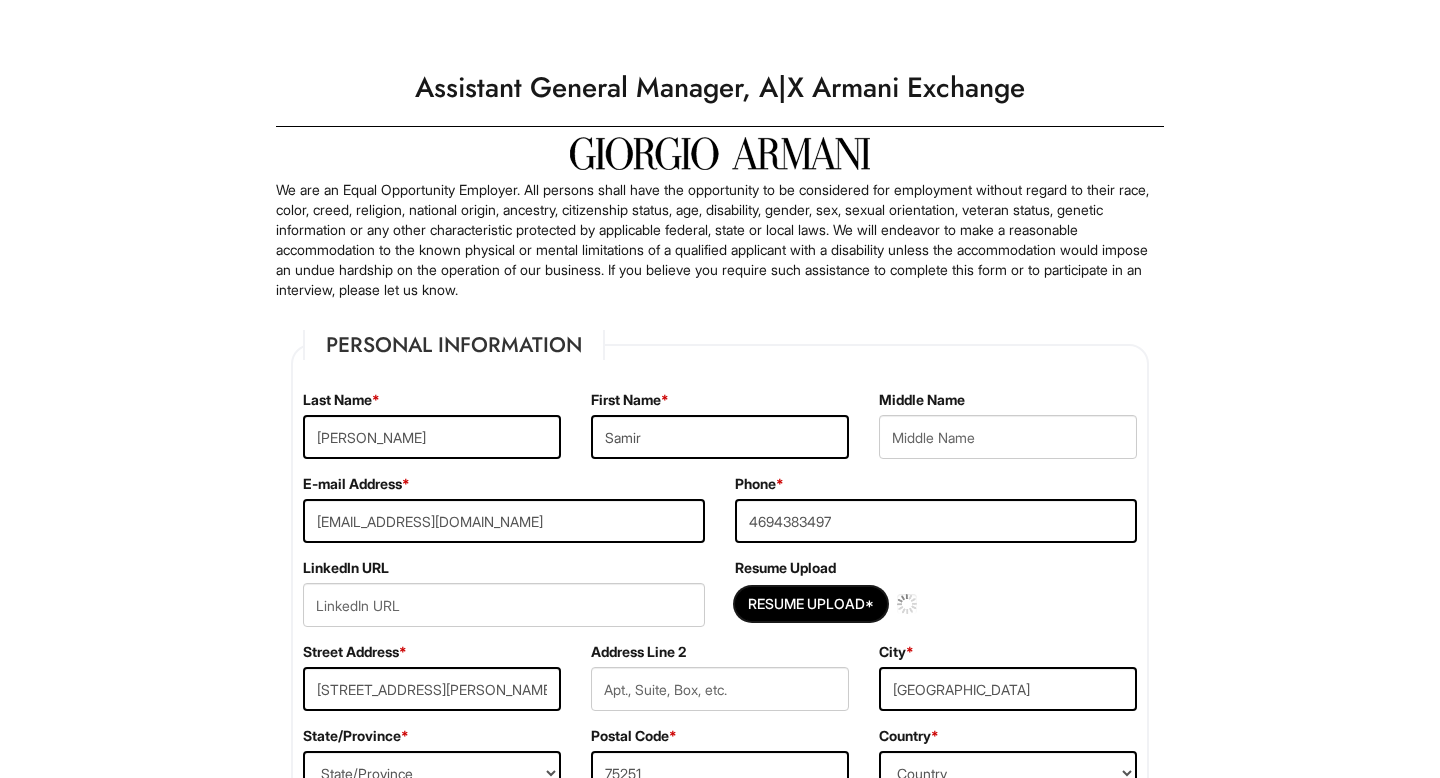 type 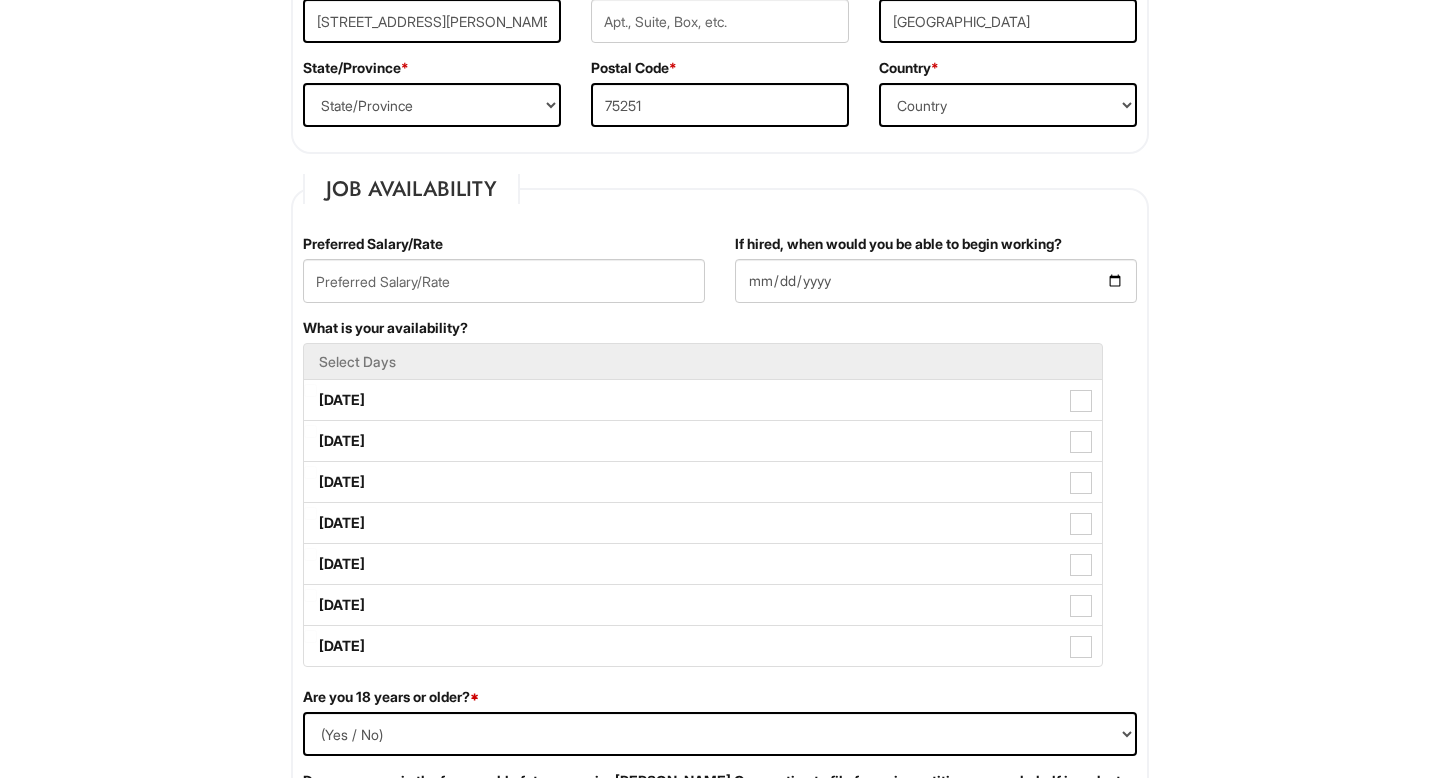 scroll, scrollTop: 704, scrollLeft: 0, axis: vertical 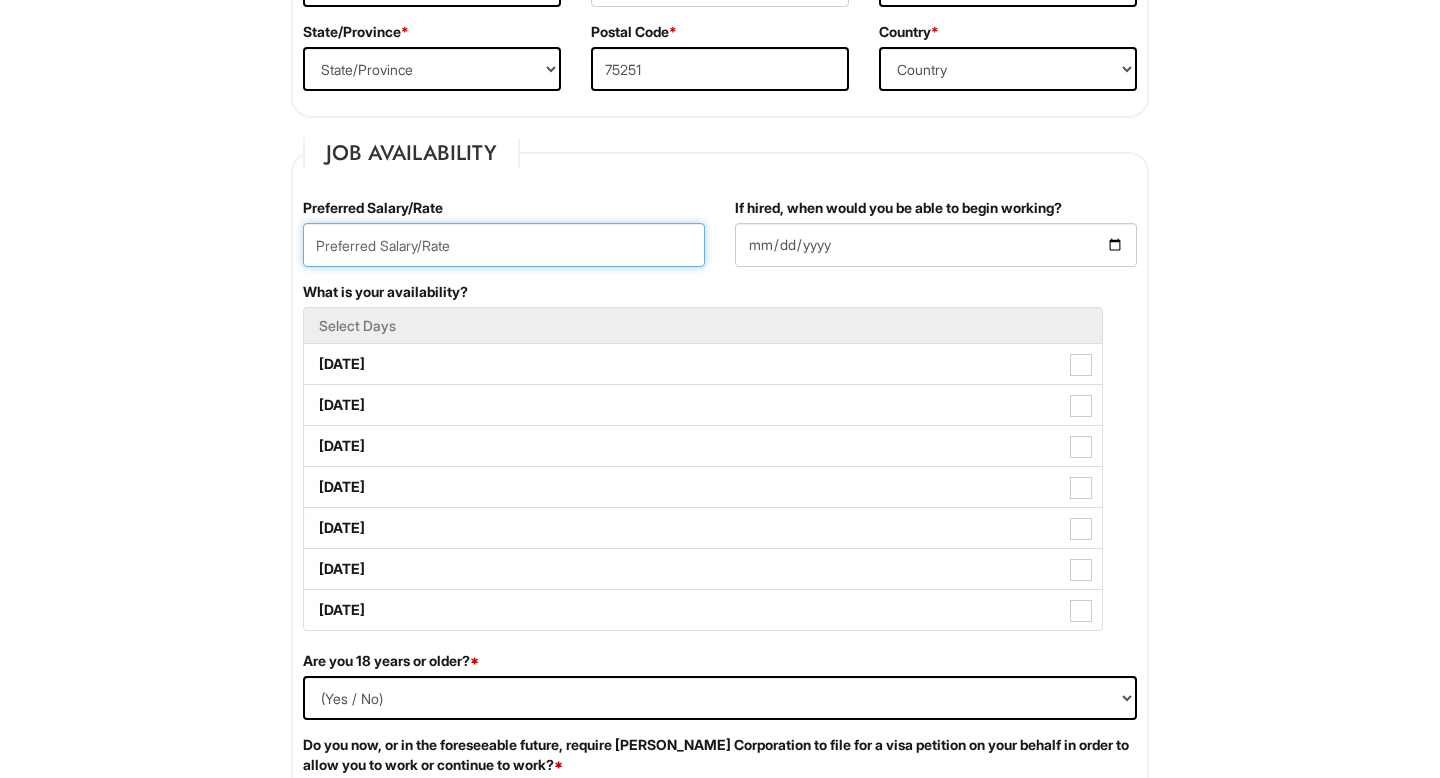 click at bounding box center [504, 245] 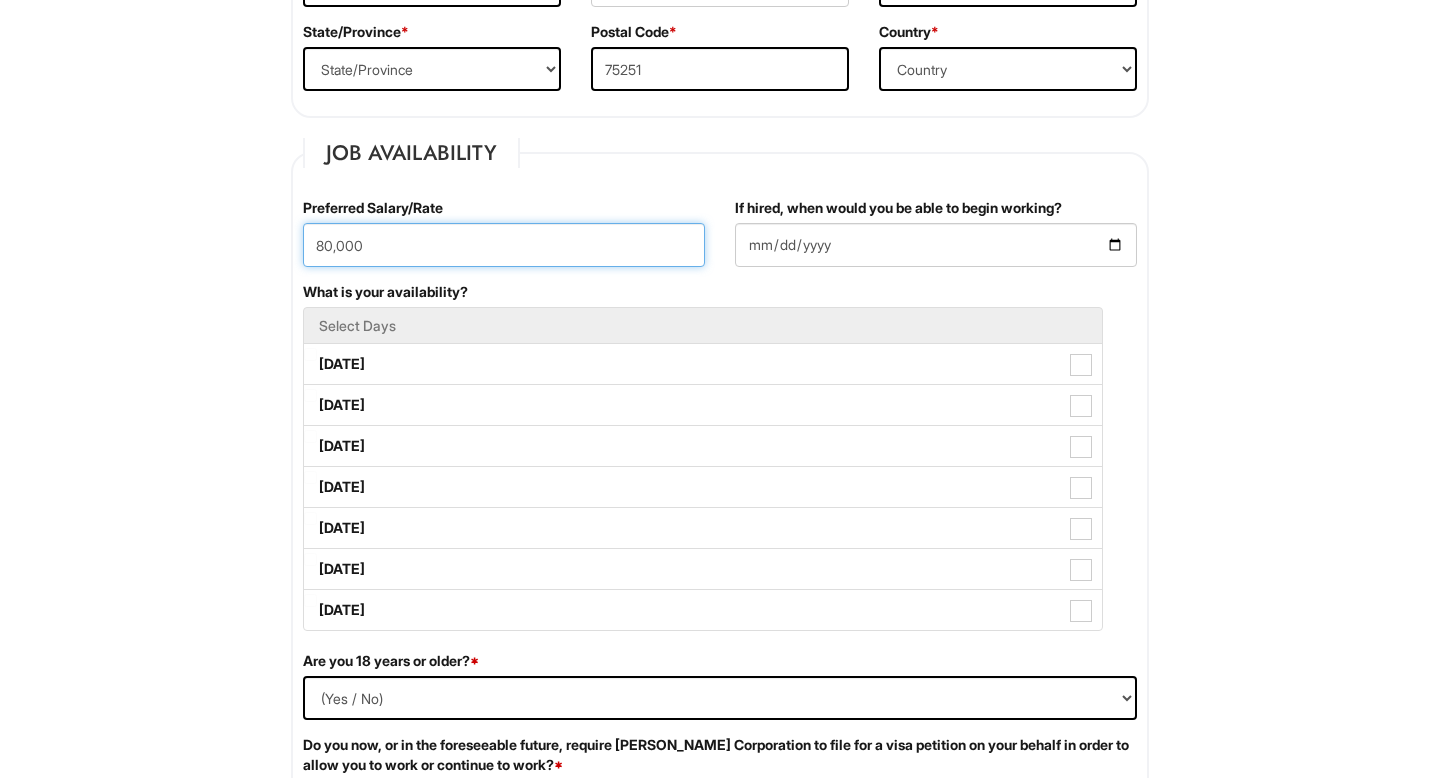 type on "80,000" 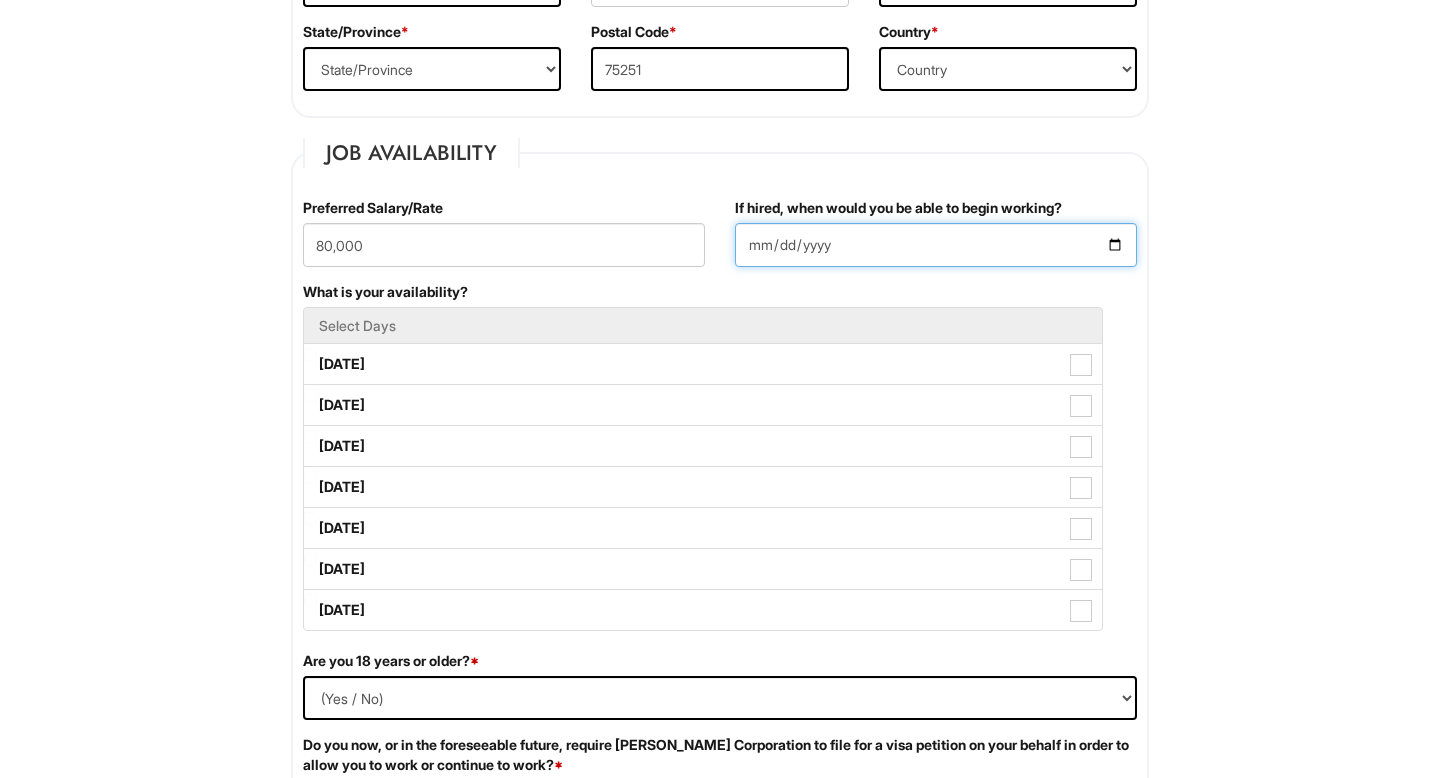 click on "If hired, when would you be able to begin working?" at bounding box center [936, 245] 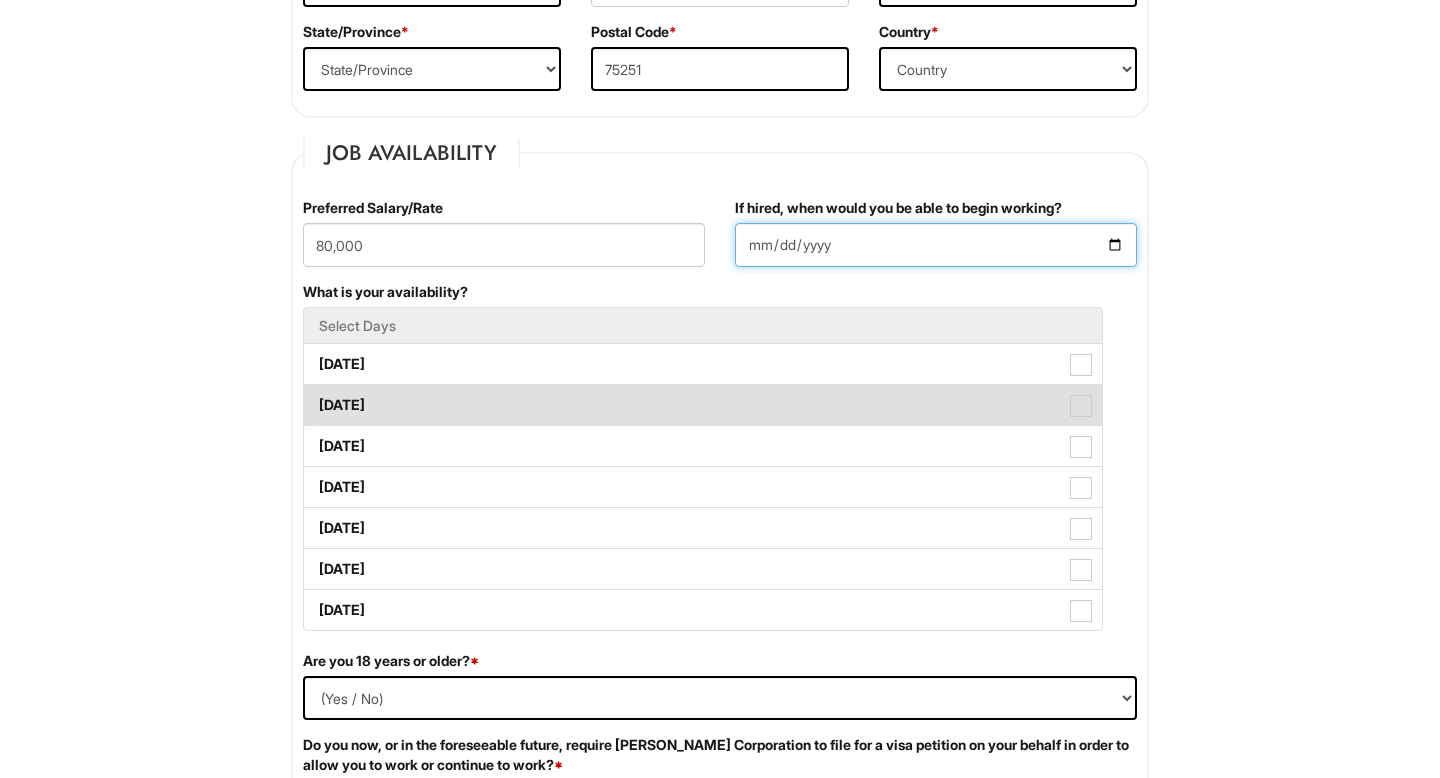 type on "2025-08-01" 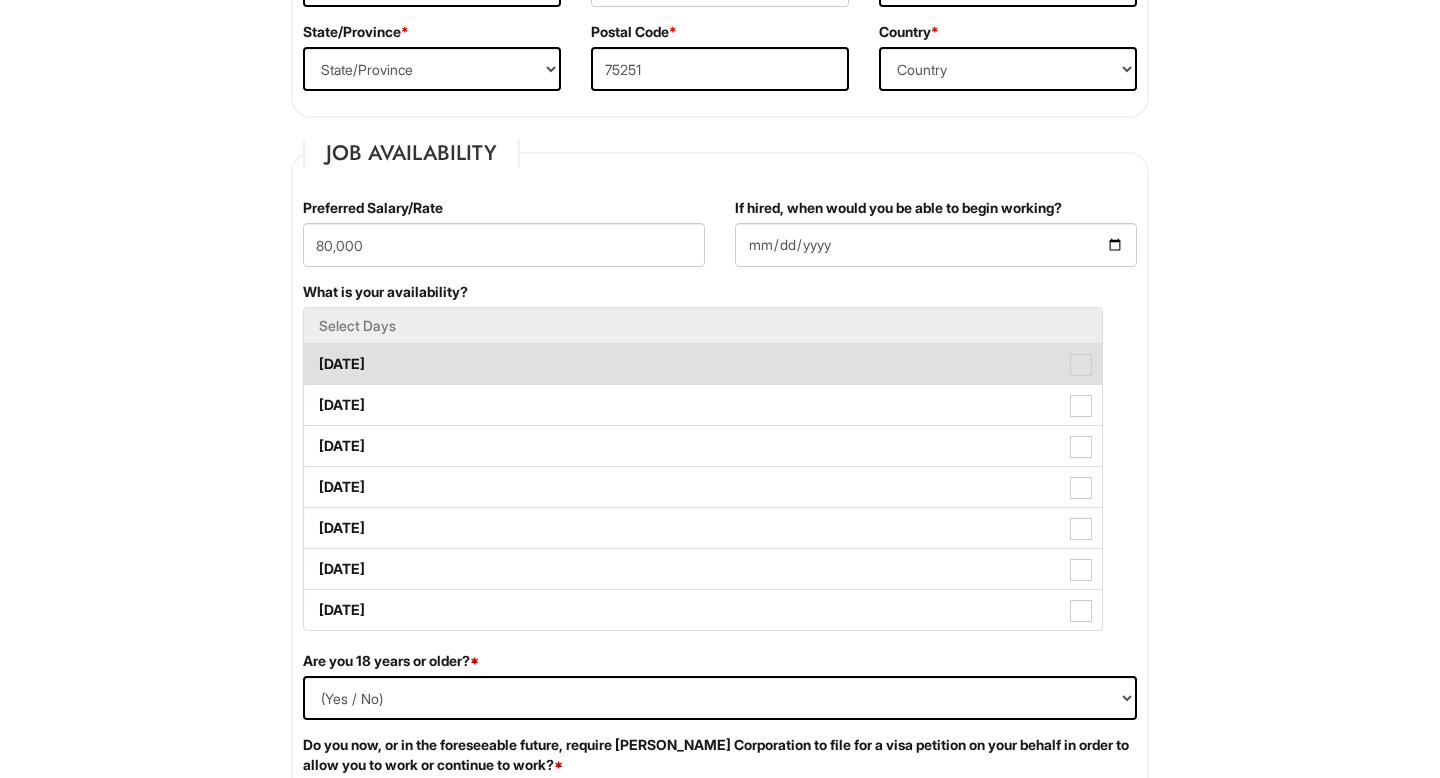 click on "Monday" at bounding box center (703, 364) 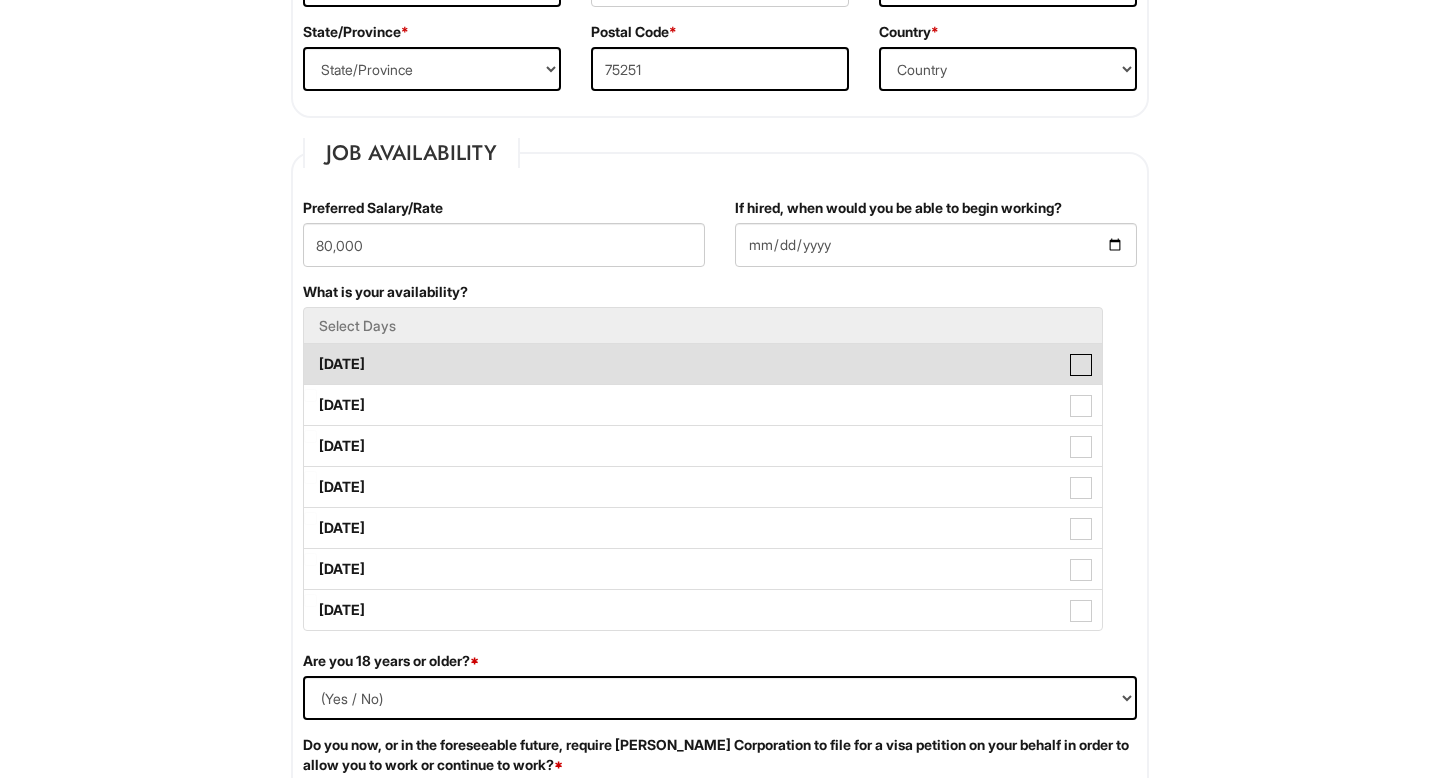 click on "Monday" at bounding box center [310, 354] 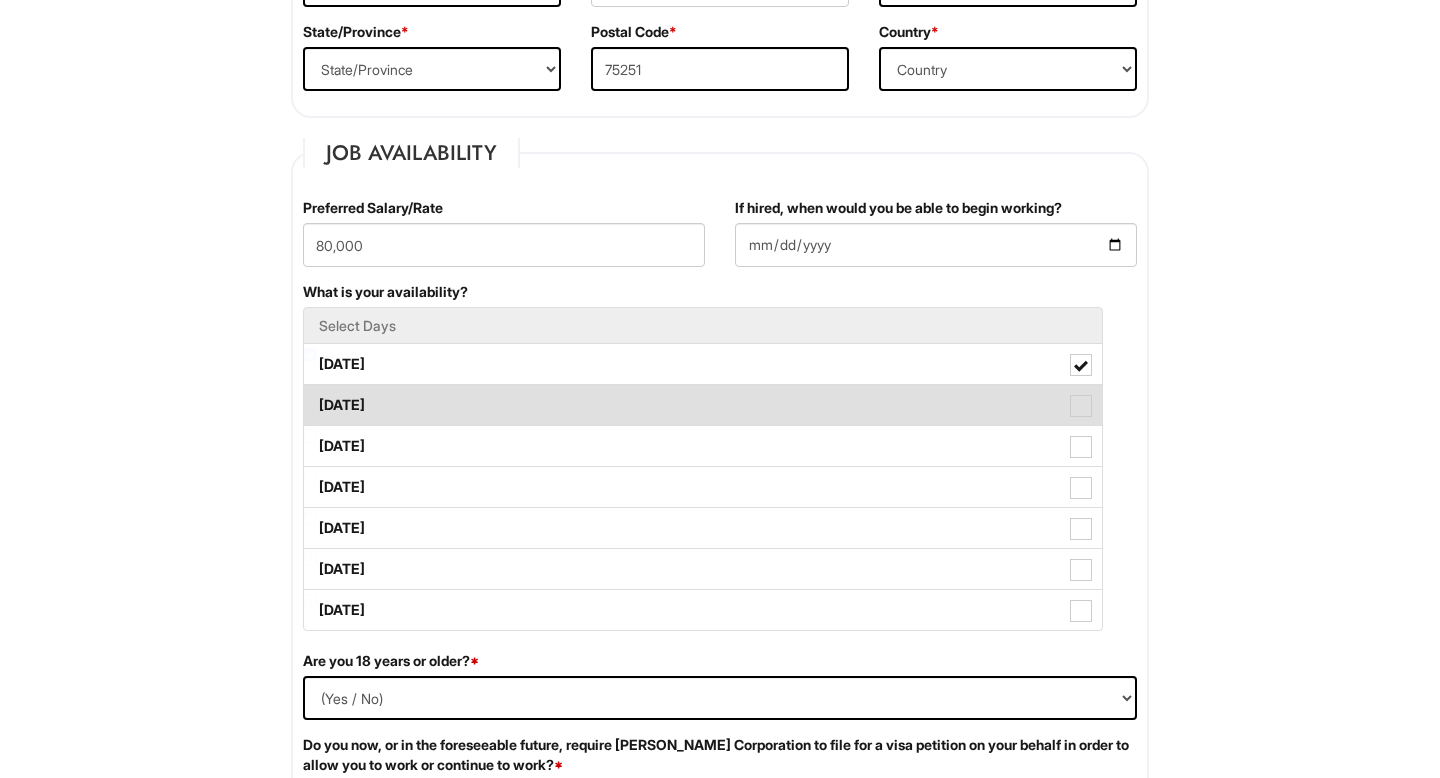 click on "Tuesday" at bounding box center [703, 405] 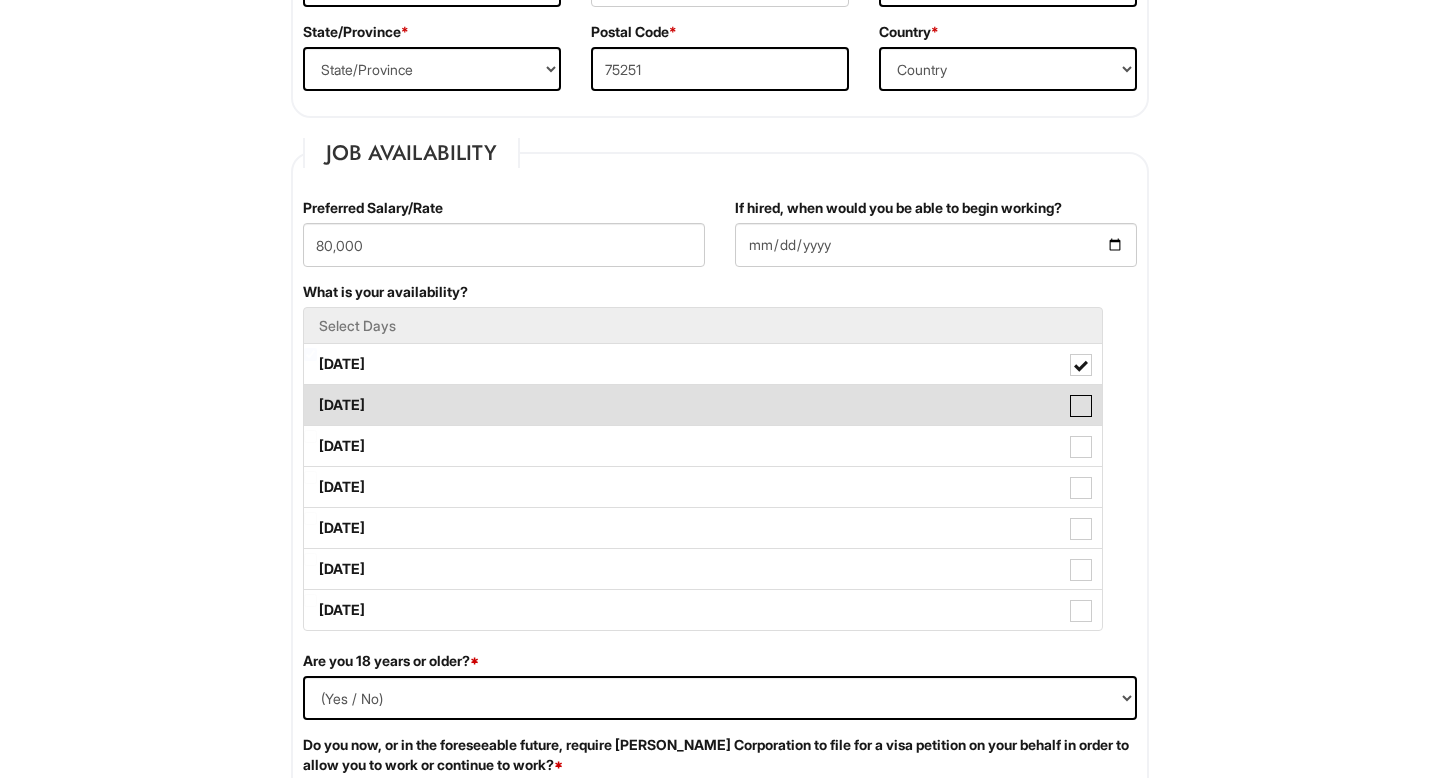 click on "Tuesday" at bounding box center (310, 395) 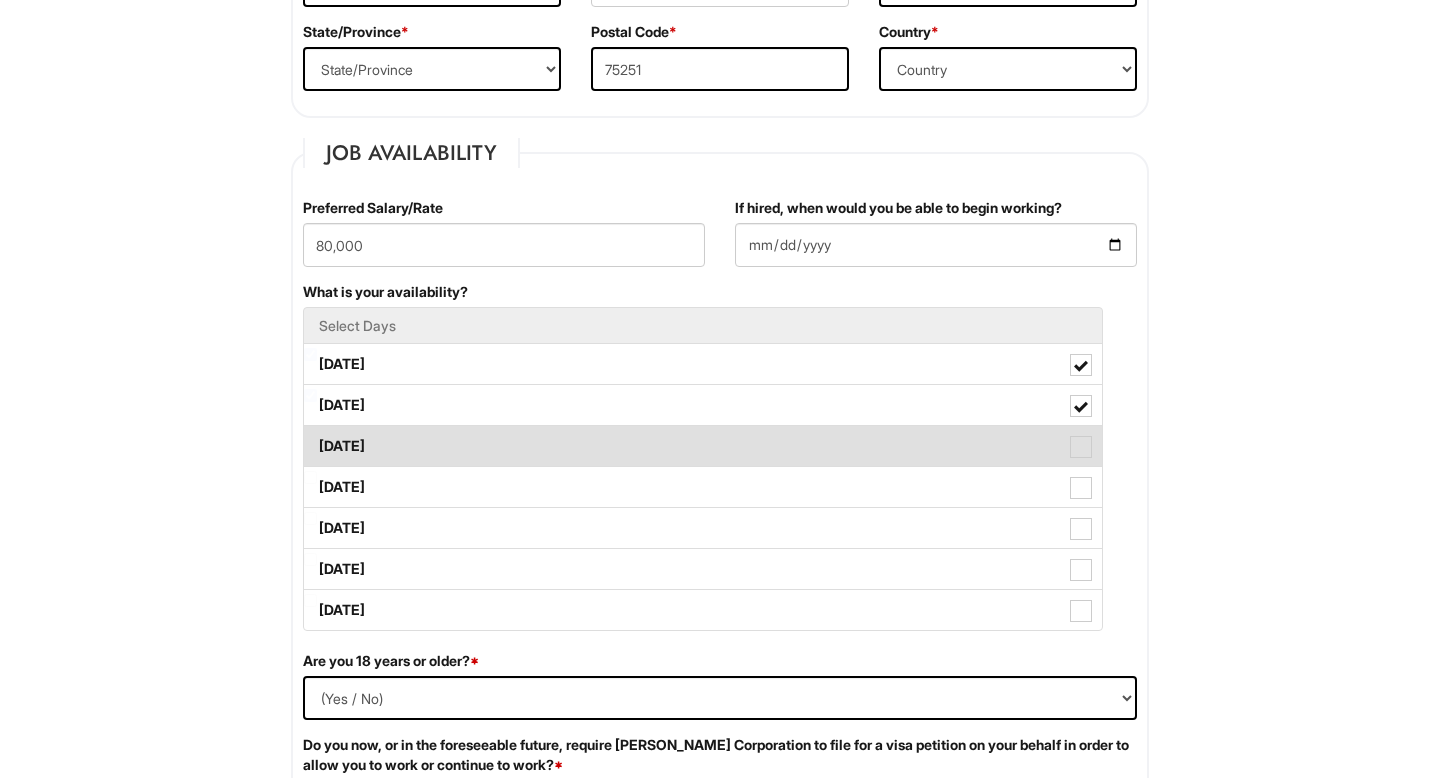 click on "Wednesday" at bounding box center [703, 446] 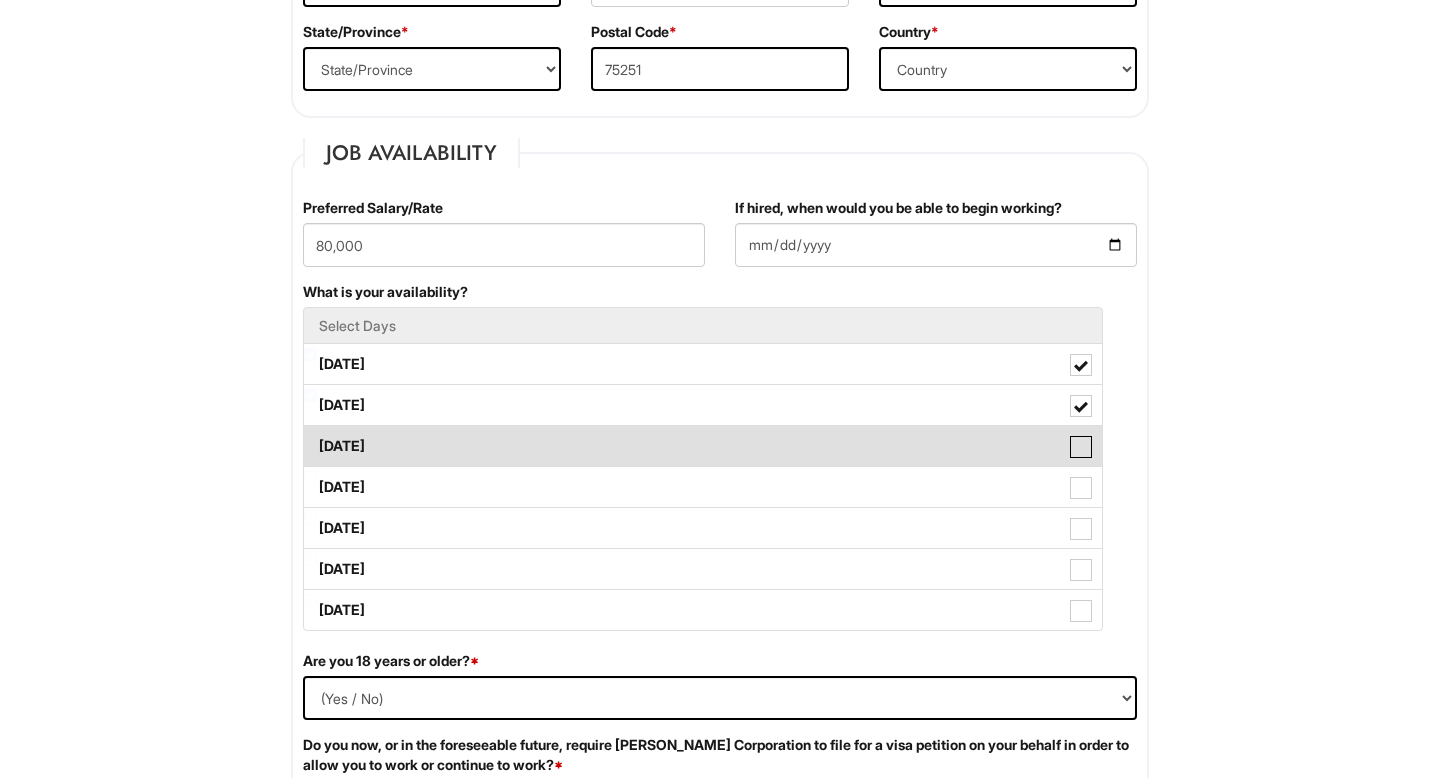 click on "Wednesday" at bounding box center [310, 436] 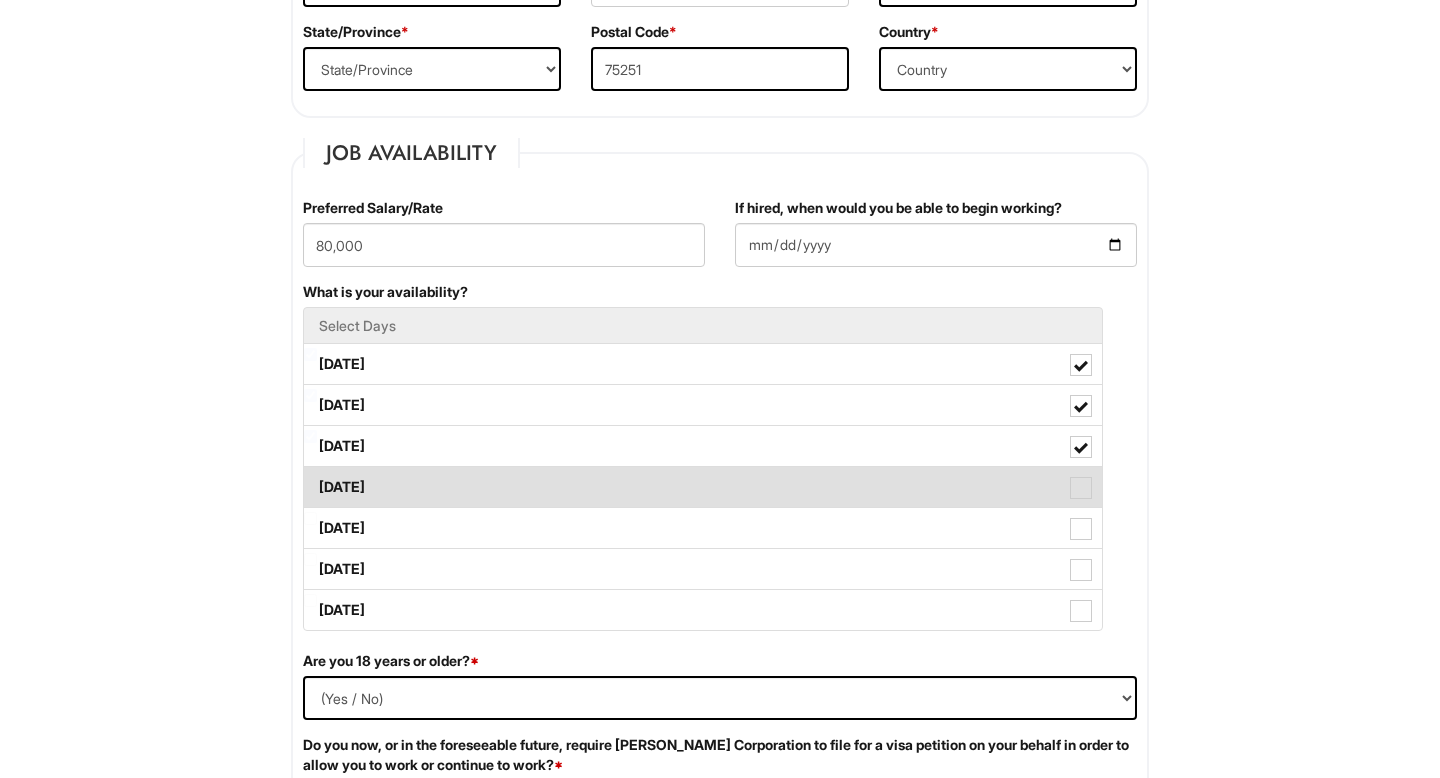 click on "Thursday" at bounding box center (703, 487) 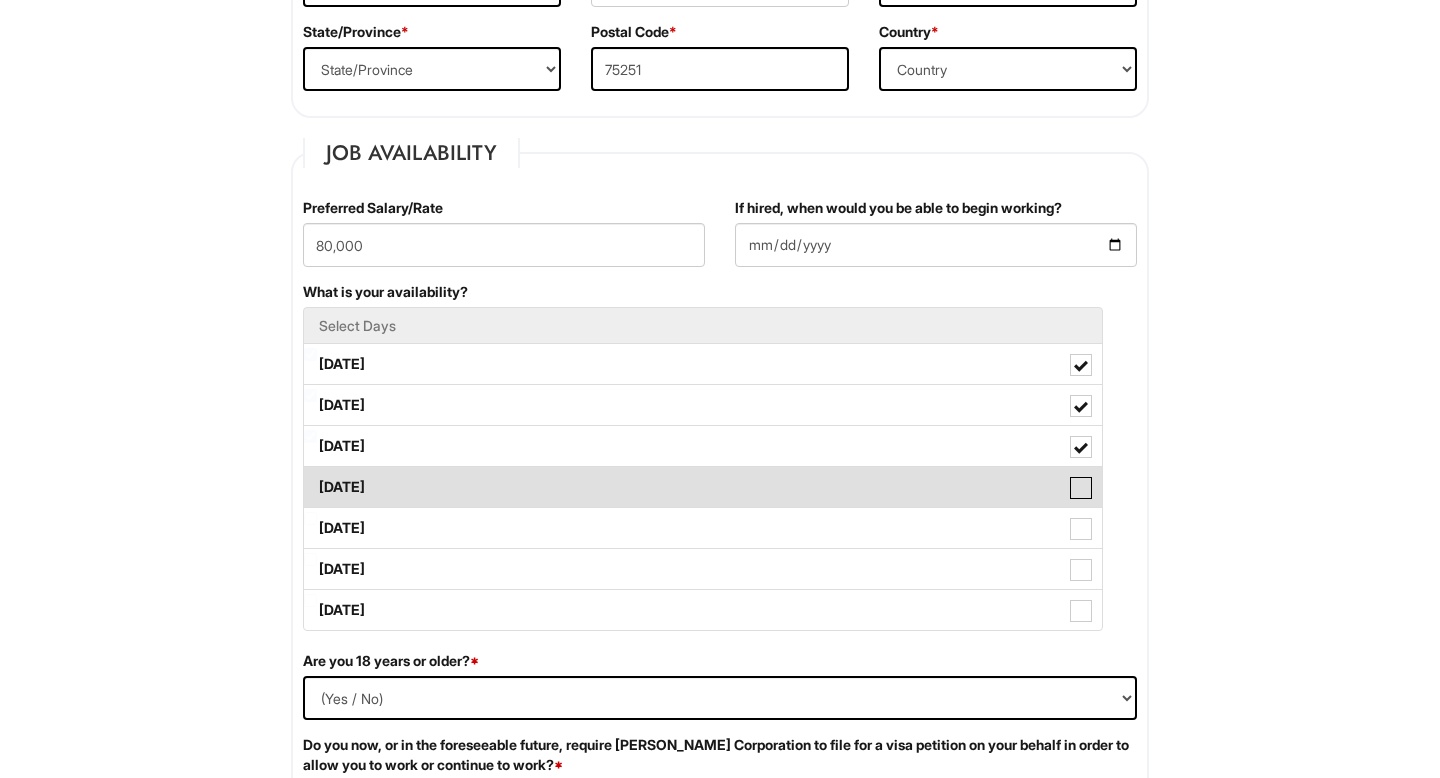click on "Thursday" at bounding box center [310, 477] 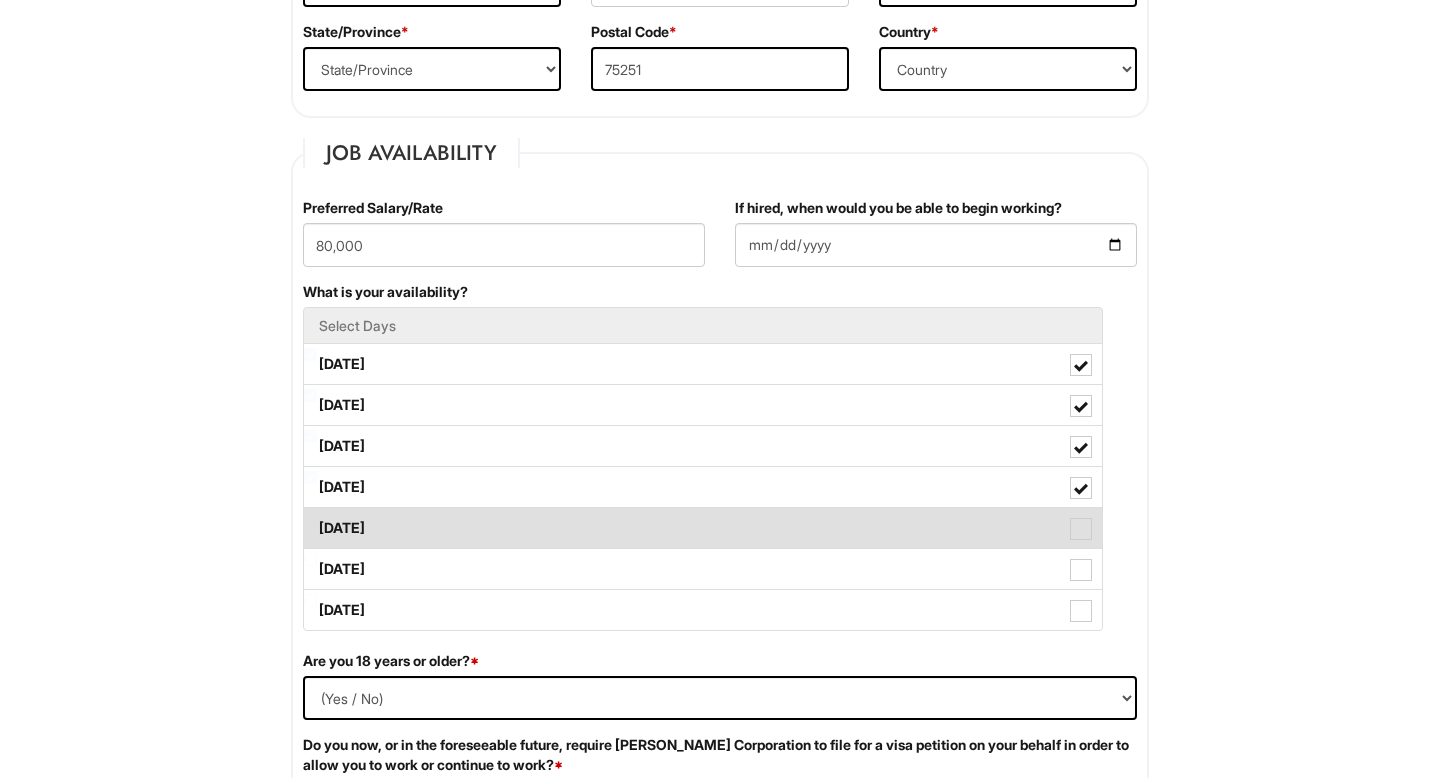 click on "Friday" at bounding box center (703, 528) 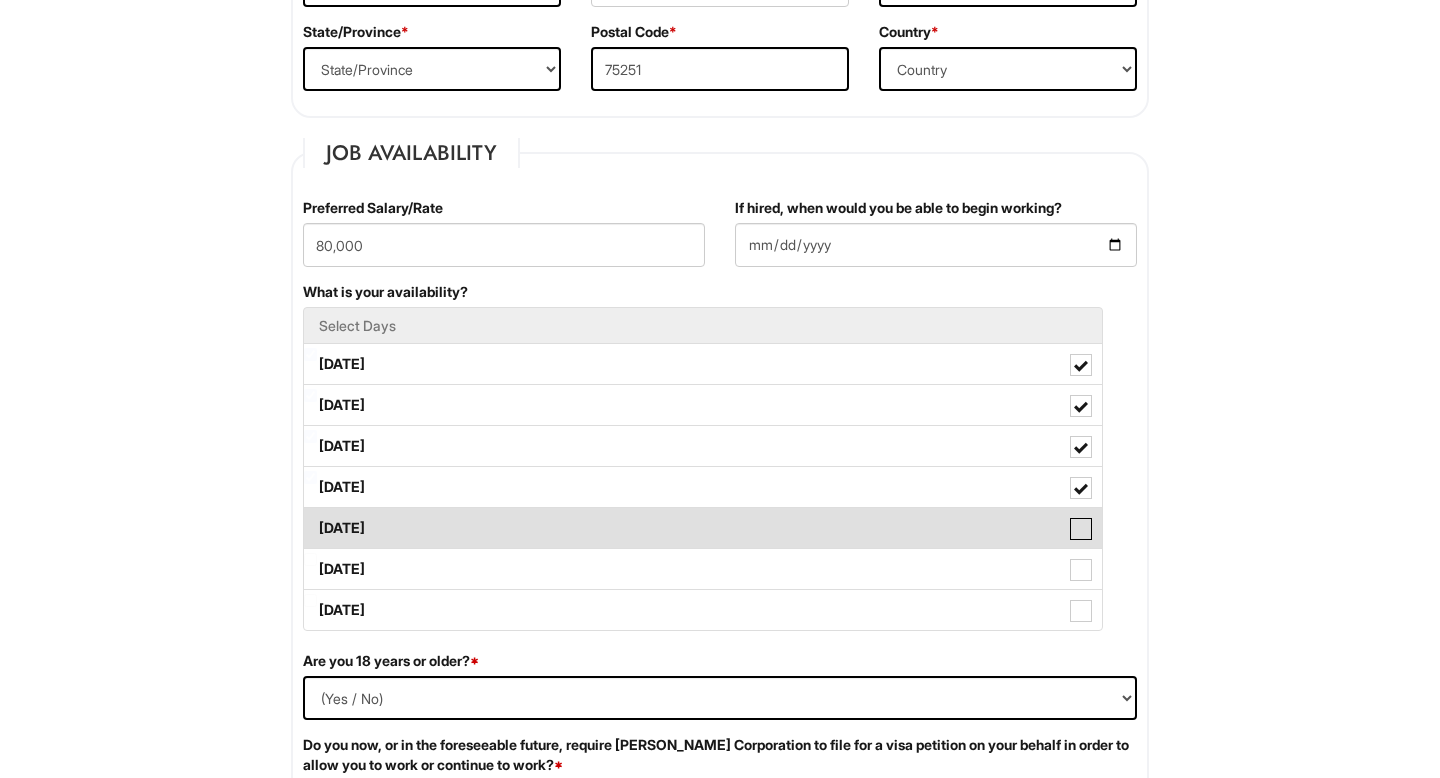 click on "Friday" at bounding box center [310, 518] 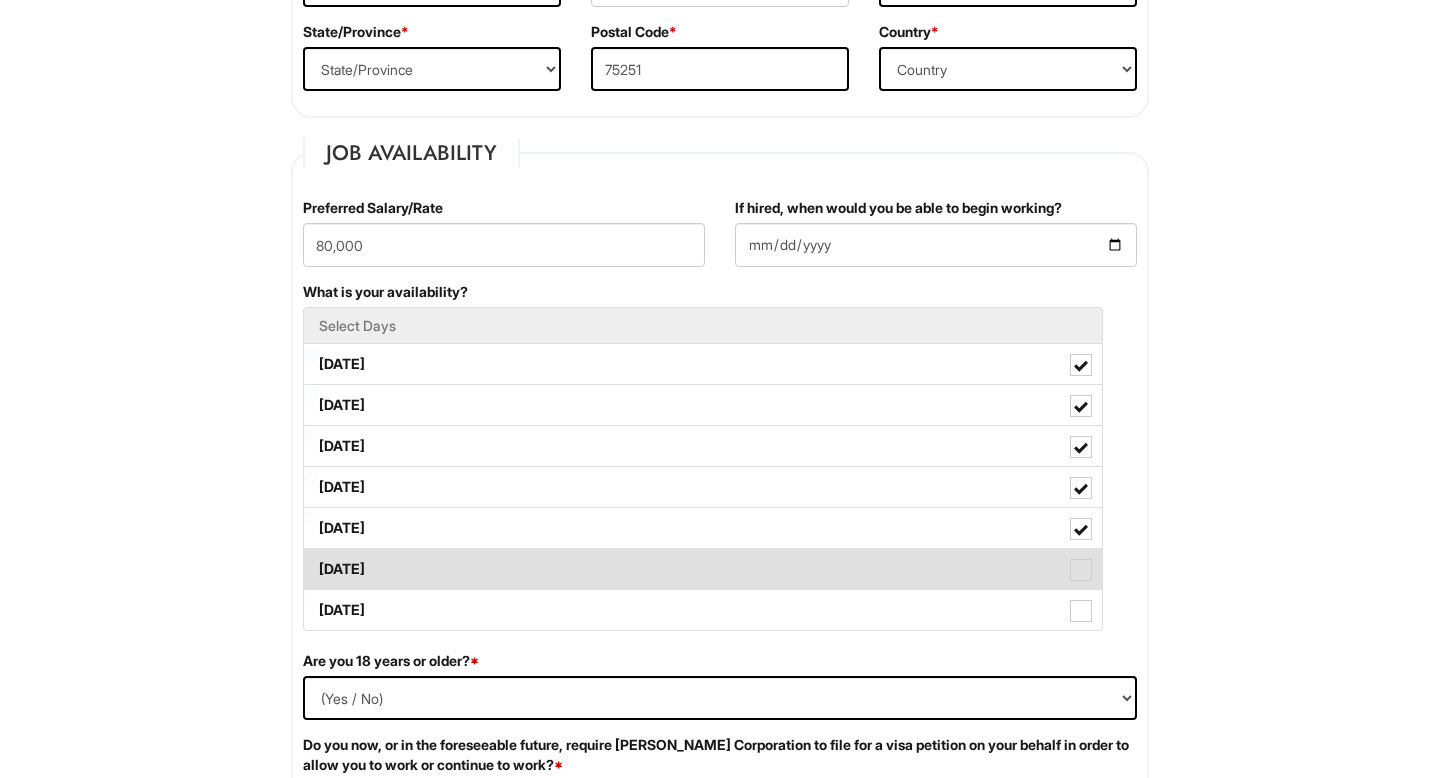 click on "Saturday" at bounding box center [703, 569] 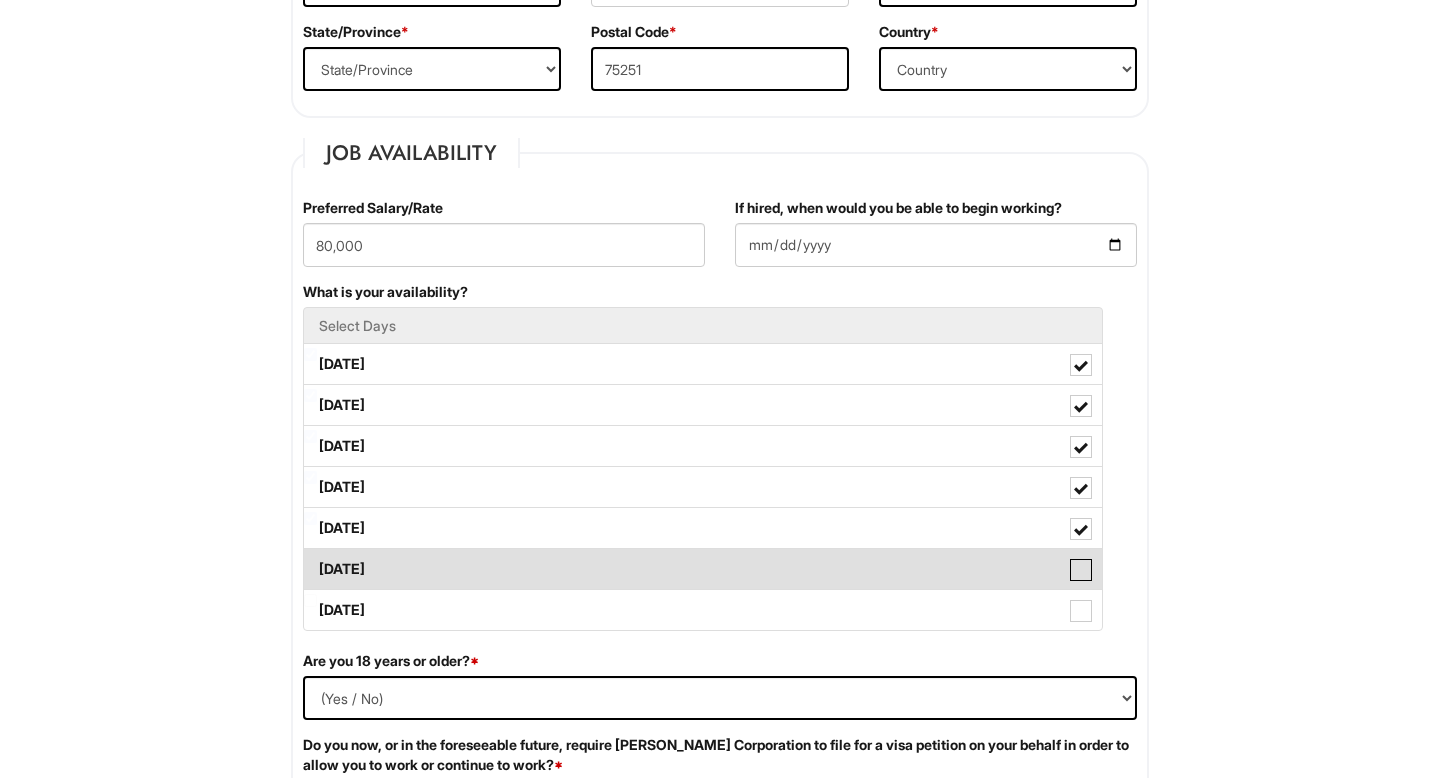 click on "Saturday" at bounding box center [310, 559] 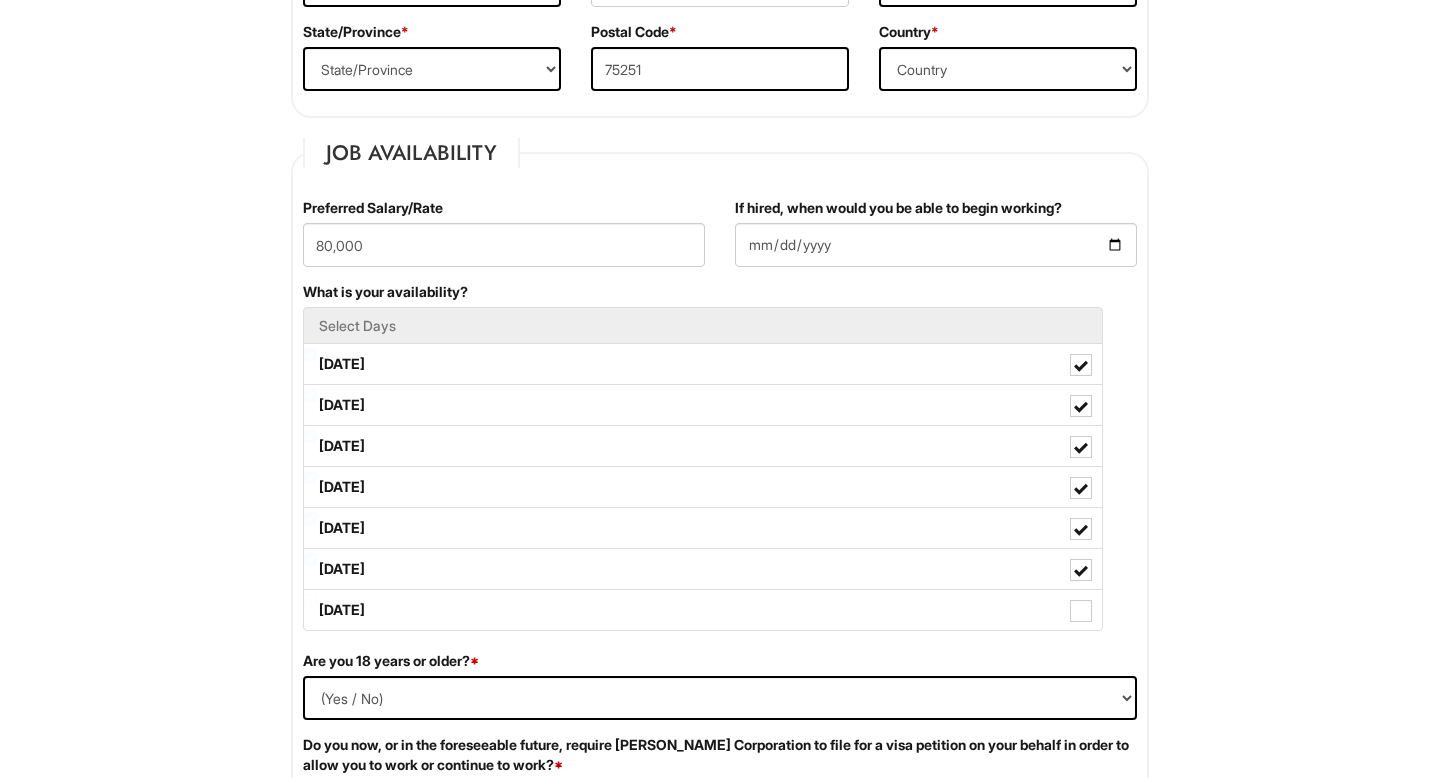 click on "What is your availability?   Select Days Monday Tuesday Wednesday Thursday Friday Saturday Sunday" at bounding box center [720, 466] 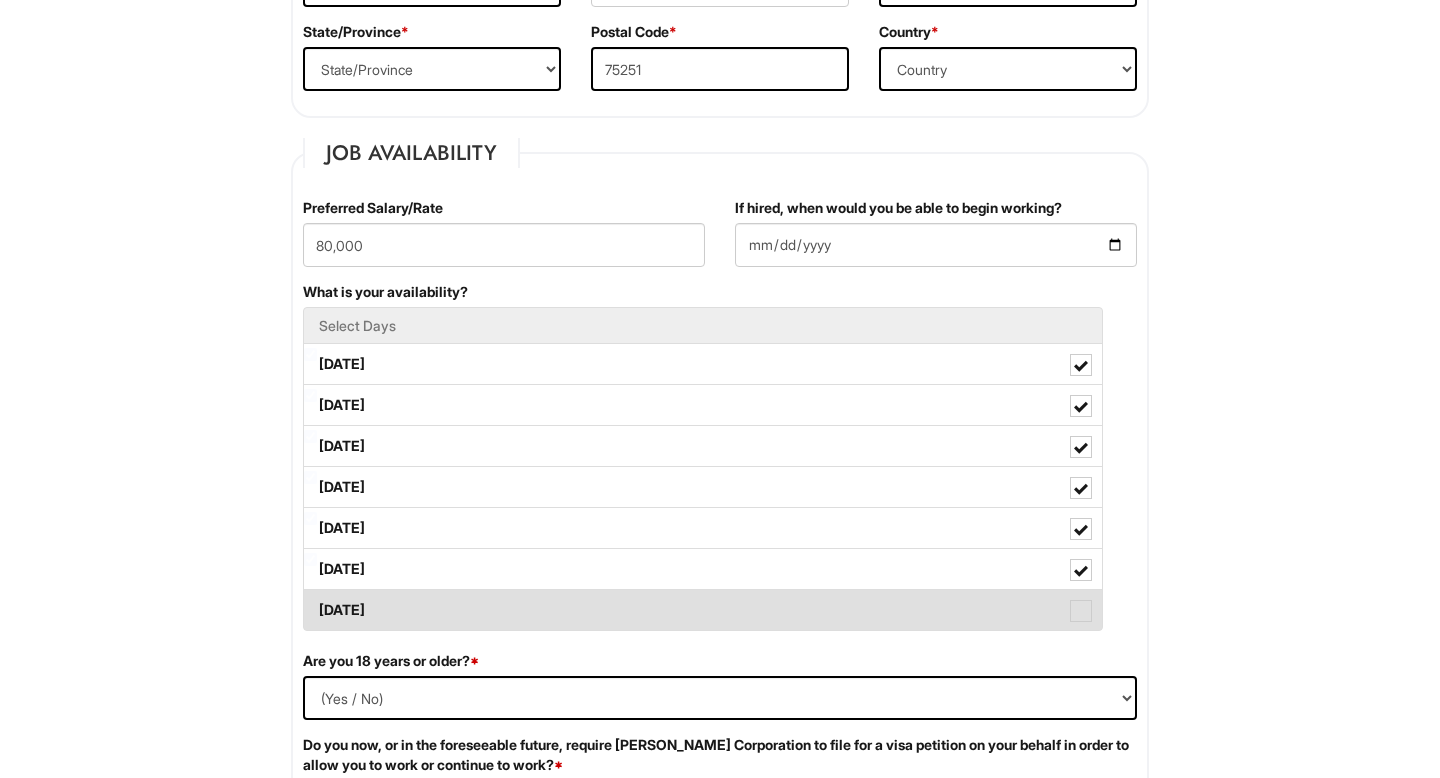 click on "Sunday" at bounding box center (703, 610) 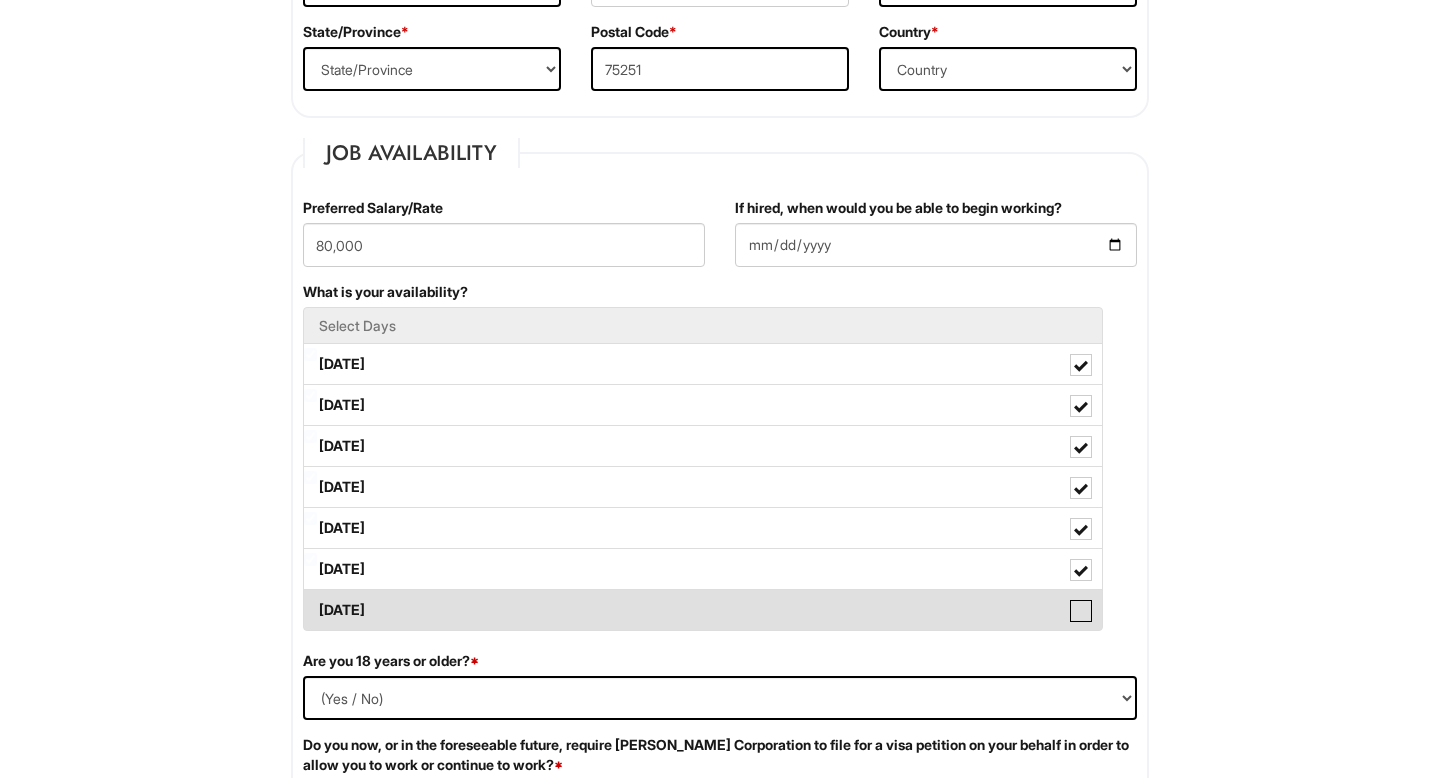 click on "Sunday" at bounding box center (310, 600) 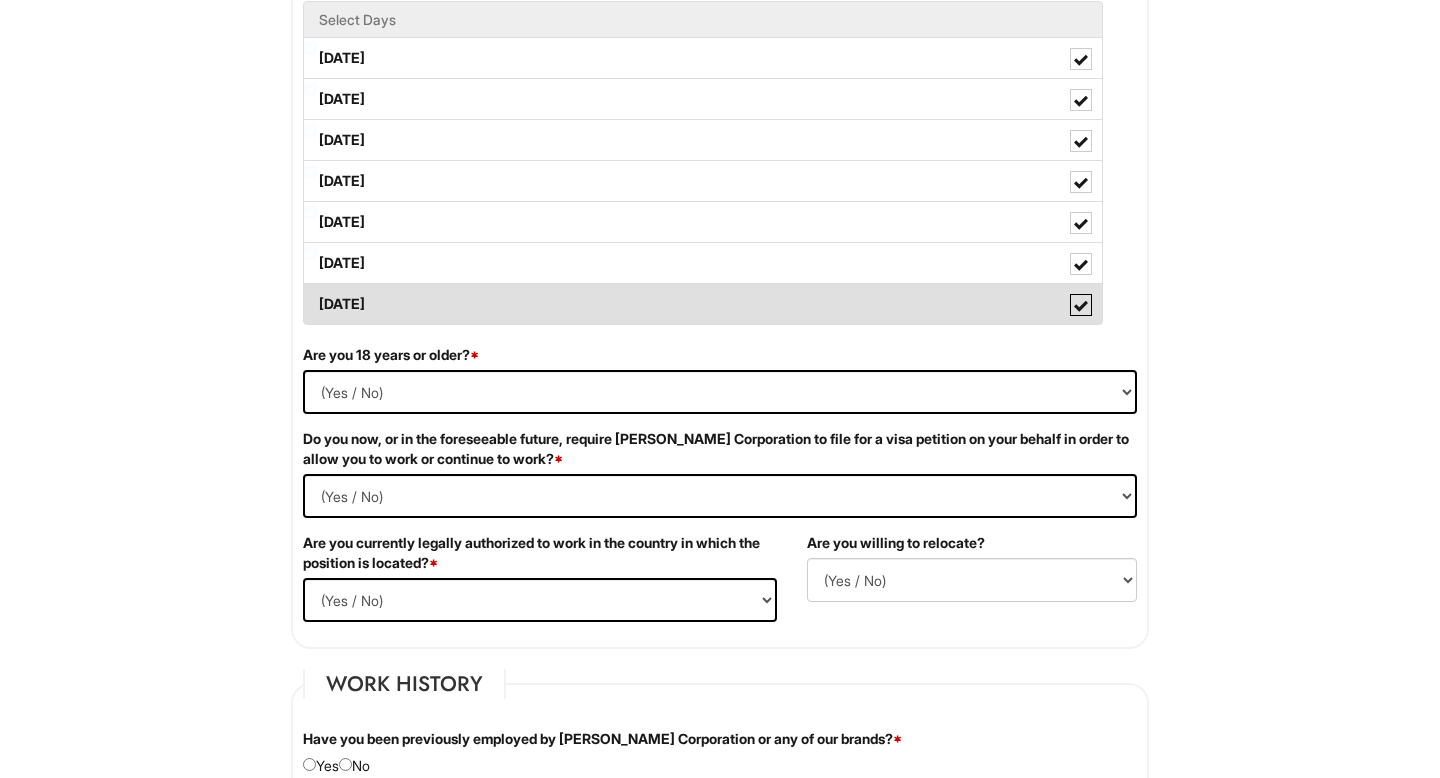 scroll, scrollTop: 1014, scrollLeft: 0, axis: vertical 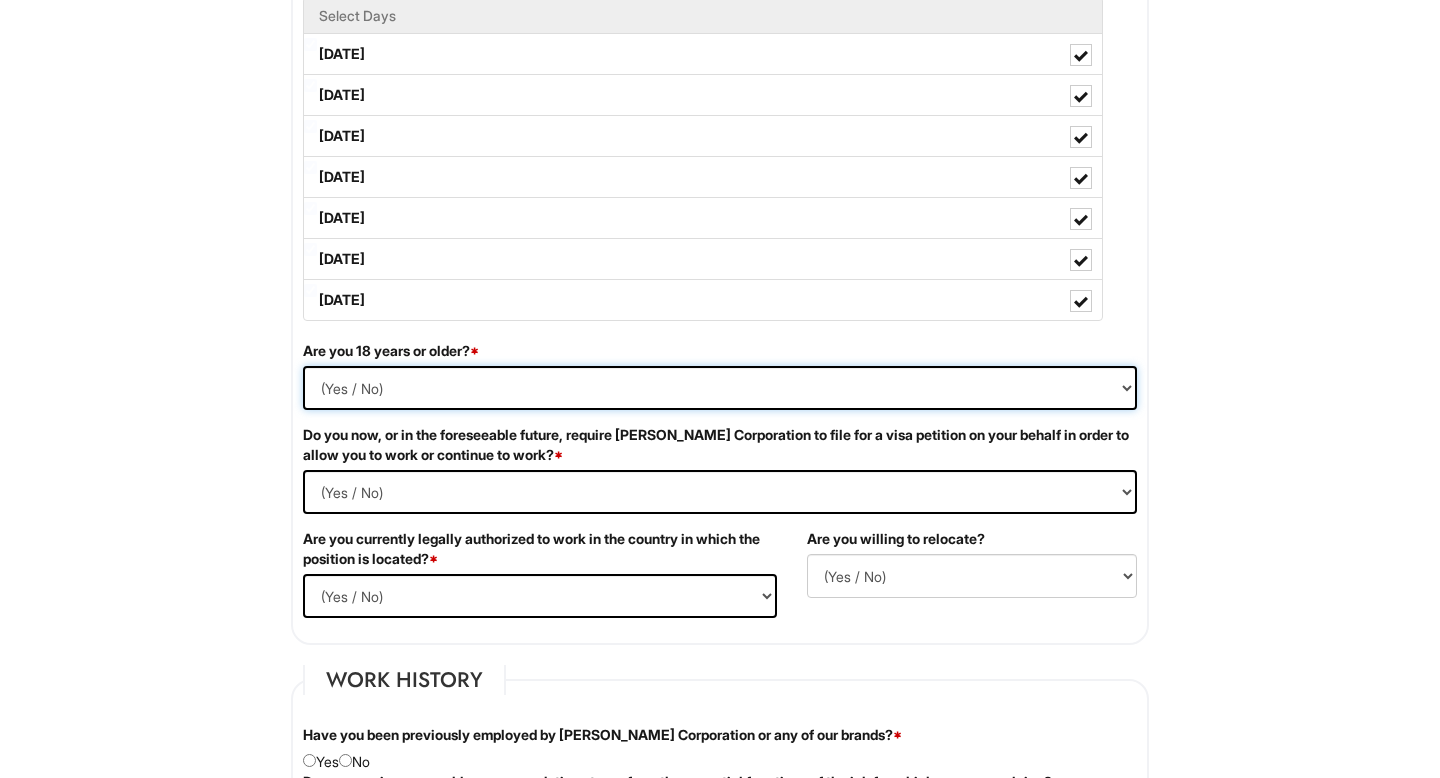 click on "(Yes / No) Yes No" at bounding box center [720, 388] 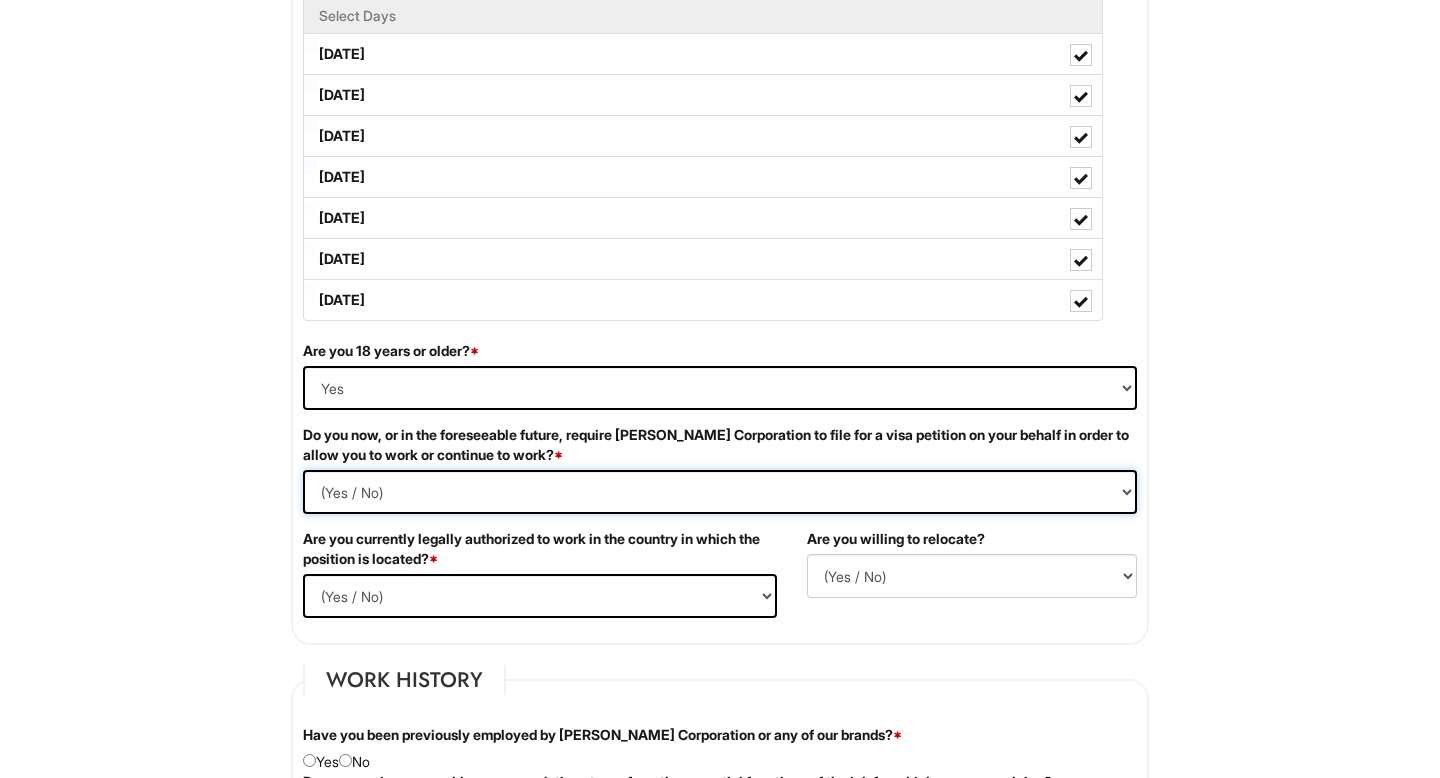 click on "(Yes / No) Yes No" at bounding box center (720, 492) 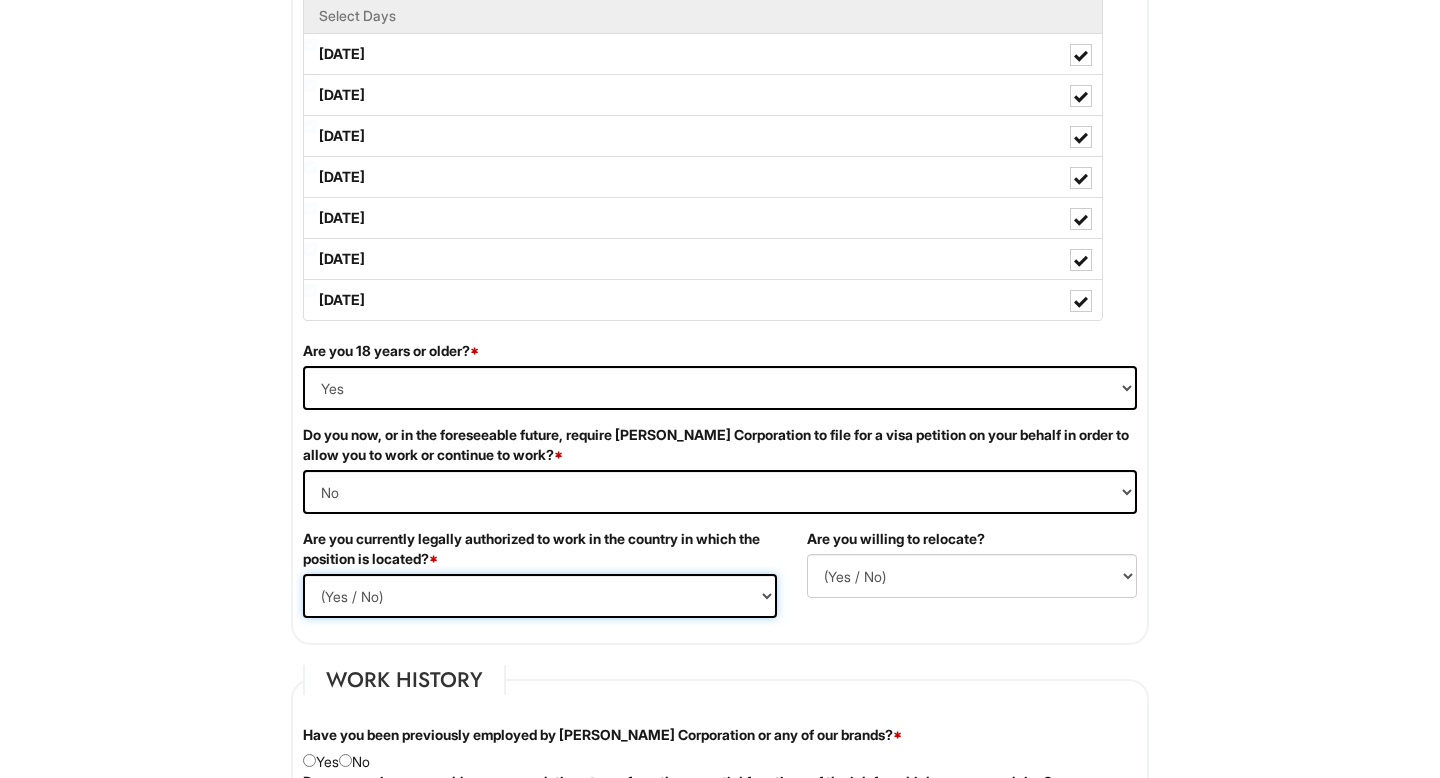 click on "(Yes / No) Yes No" at bounding box center [540, 596] 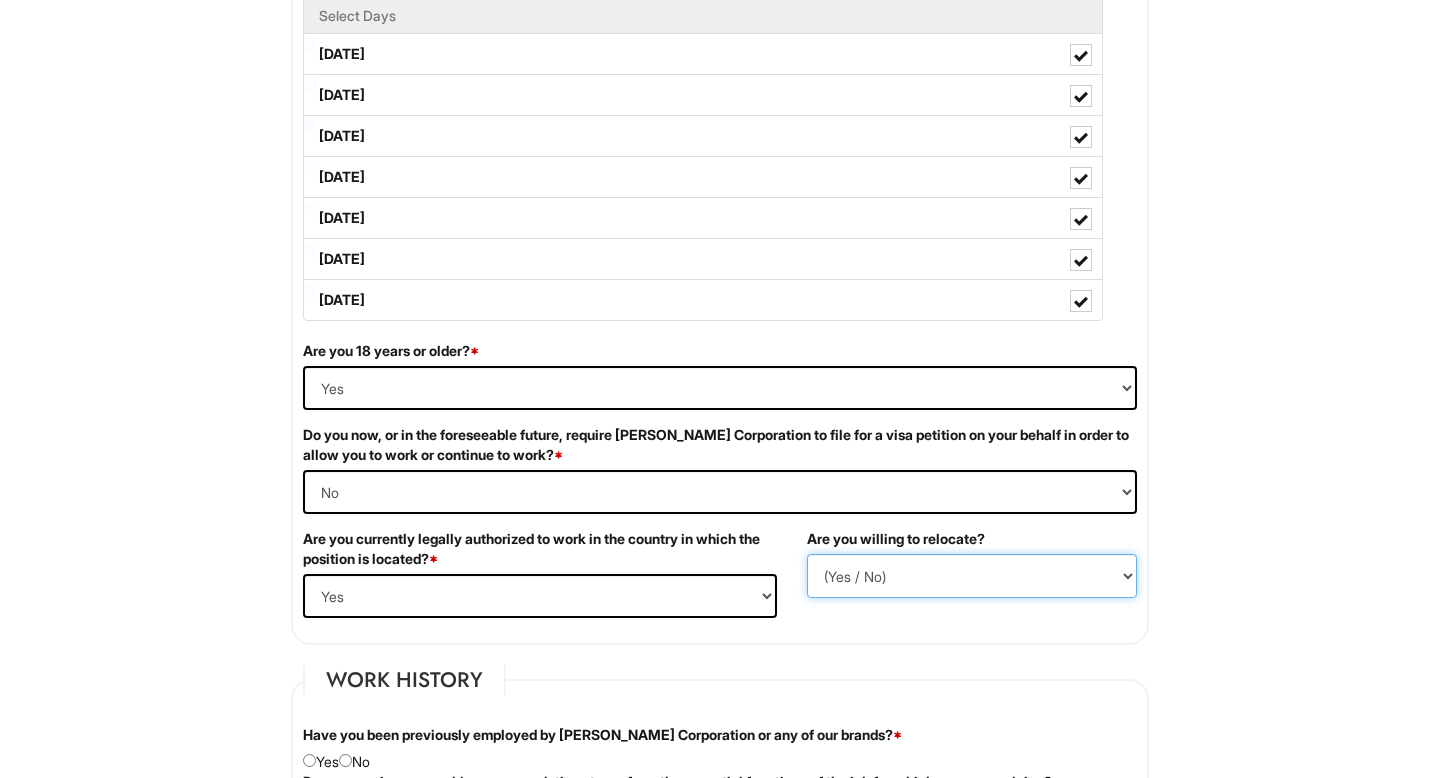 click on "(Yes / No) No Yes" at bounding box center [972, 576] 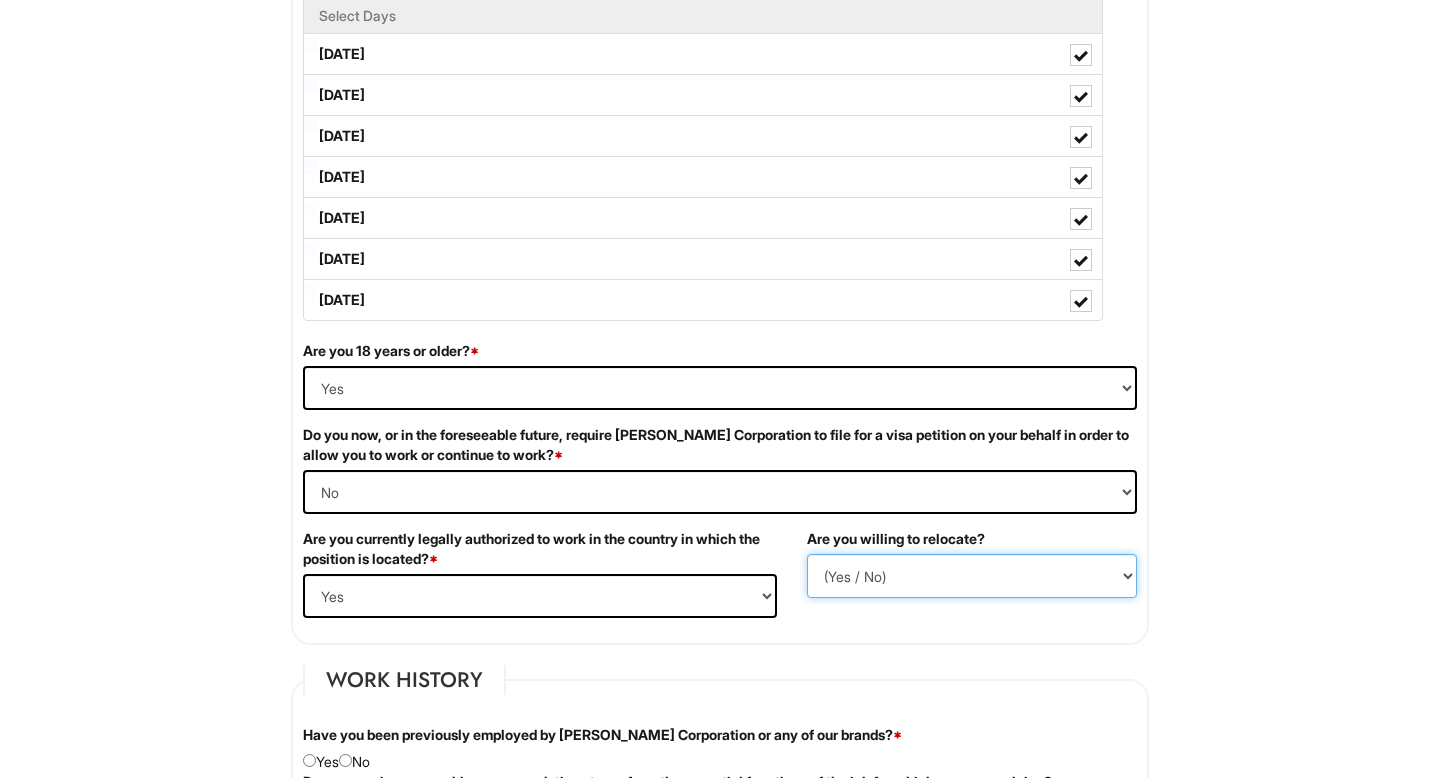 select on "Y" 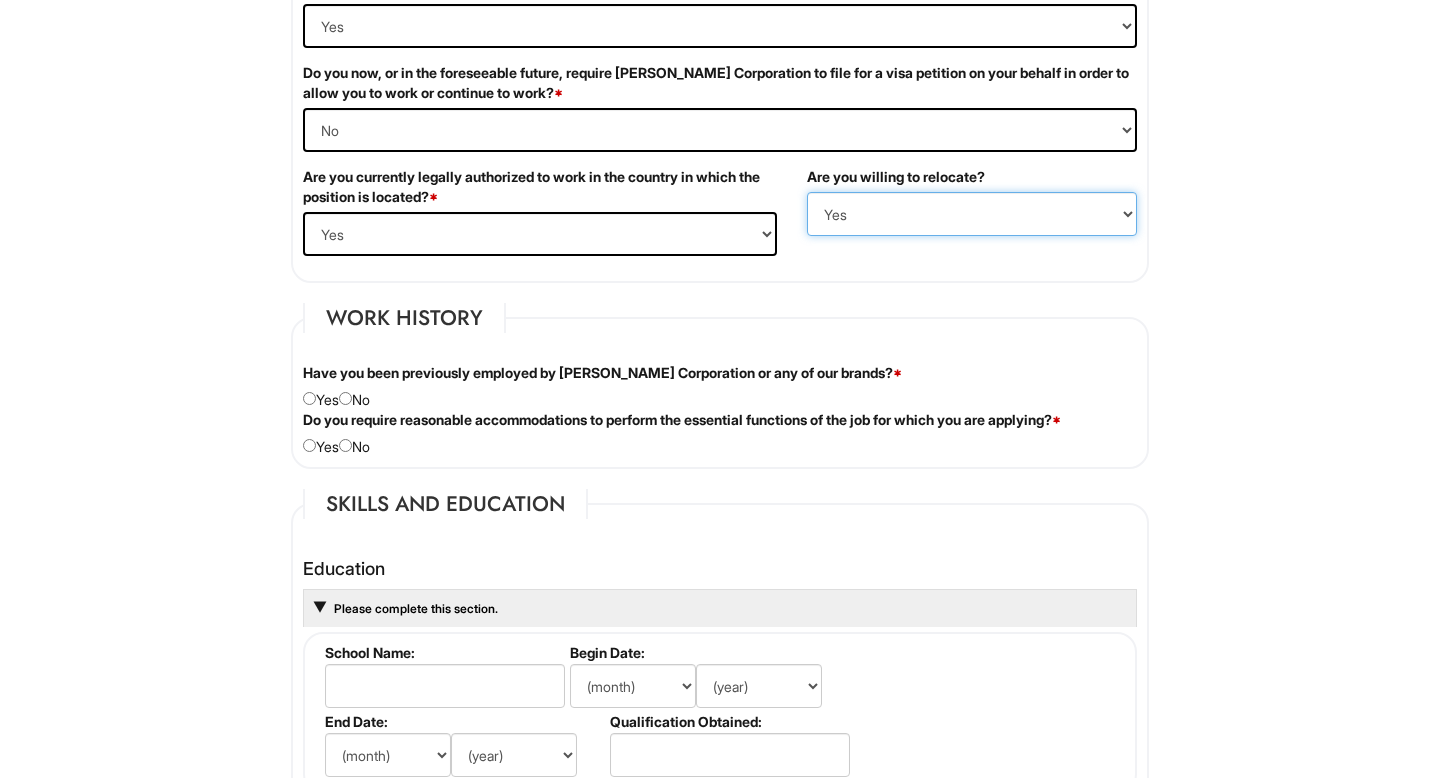 scroll, scrollTop: 1390, scrollLeft: 0, axis: vertical 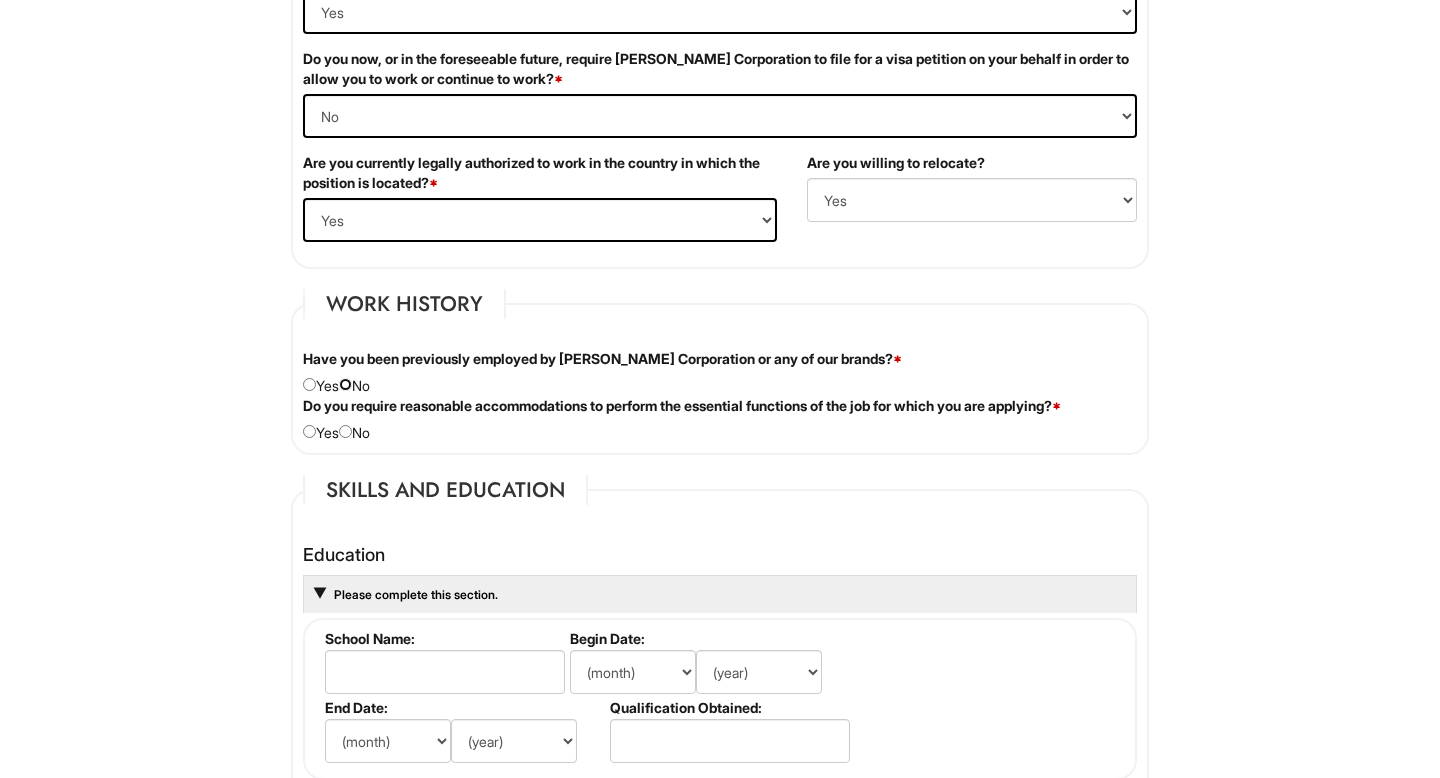 click at bounding box center (345, 384) 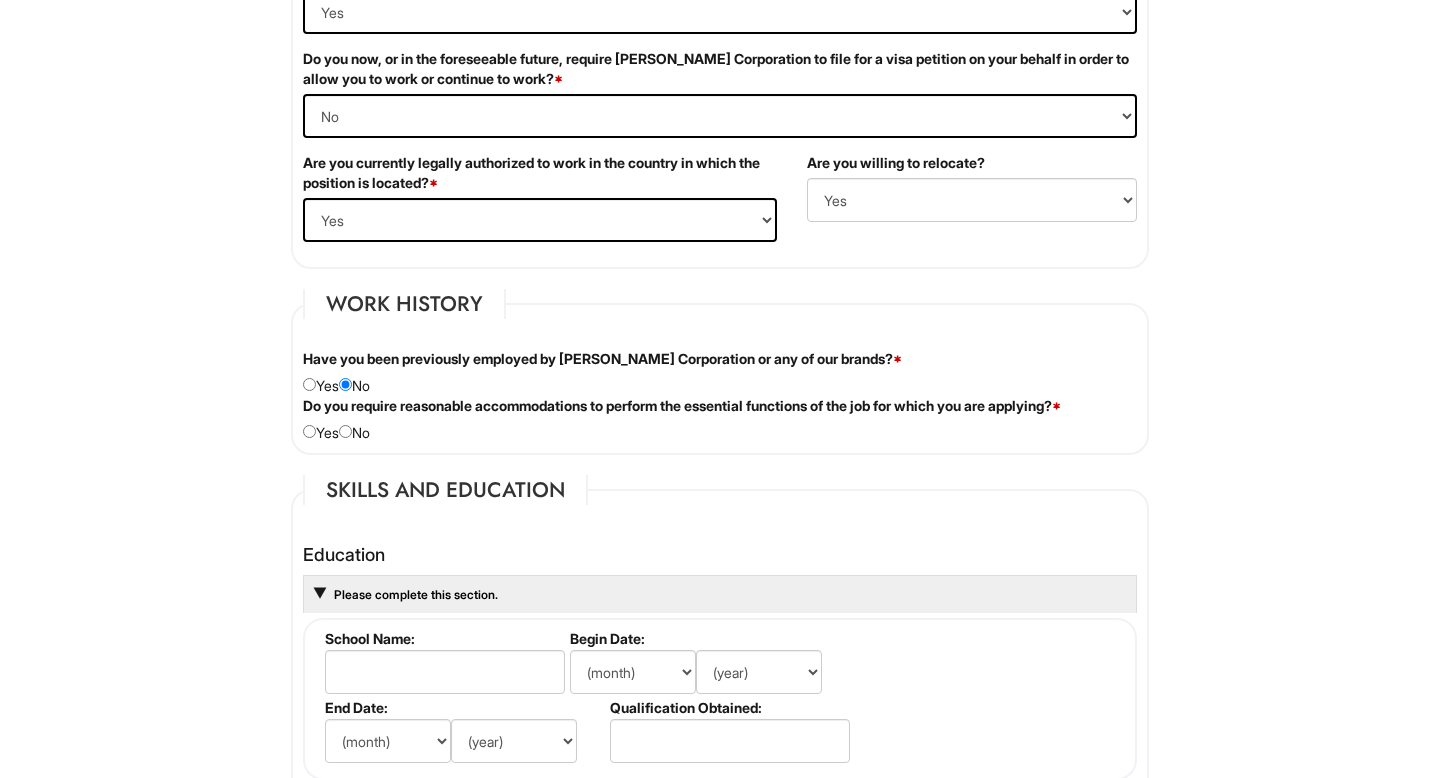 click on "Do you require reasonable accommodations to perform the essential functions of the job for which you are applying? *    Yes   No" at bounding box center (720, 419) 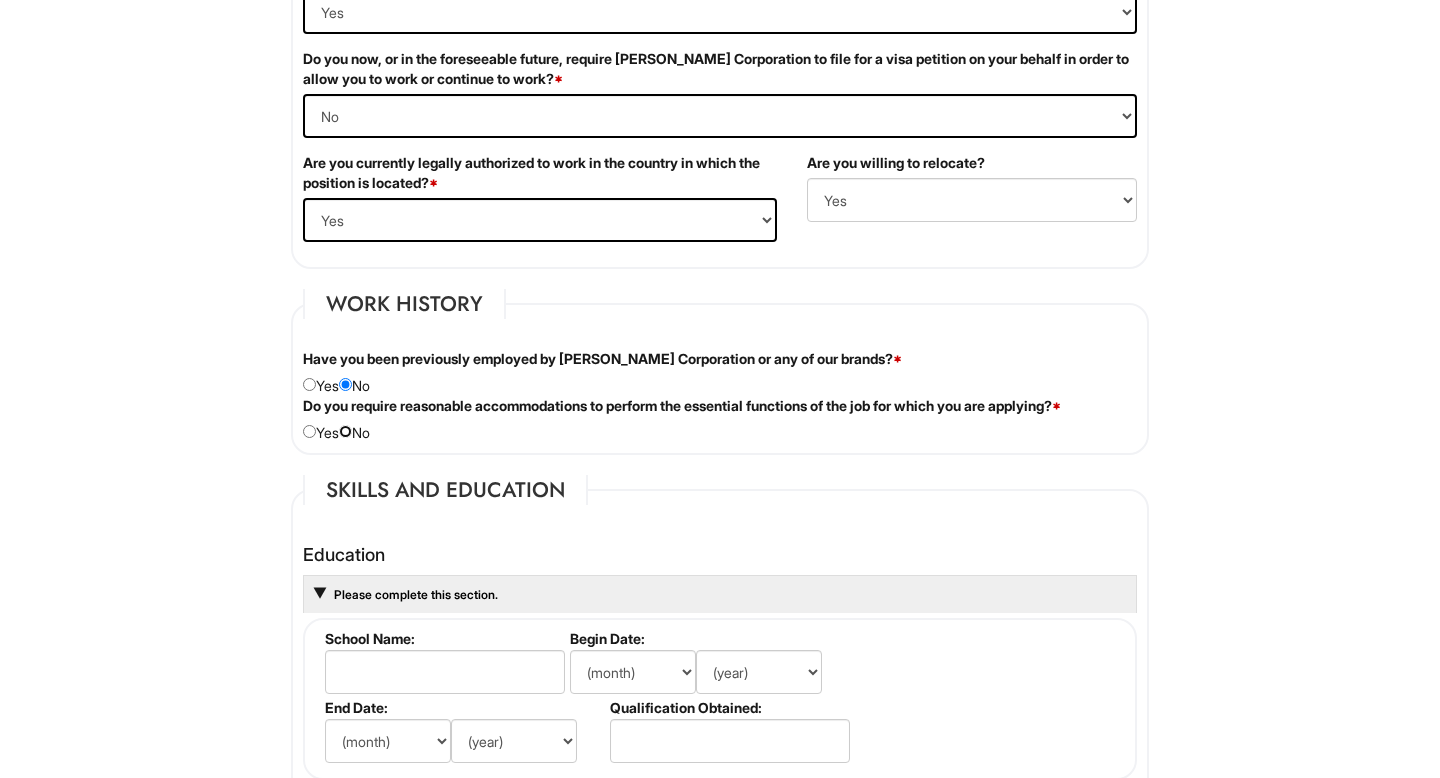 click at bounding box center (345, 431) 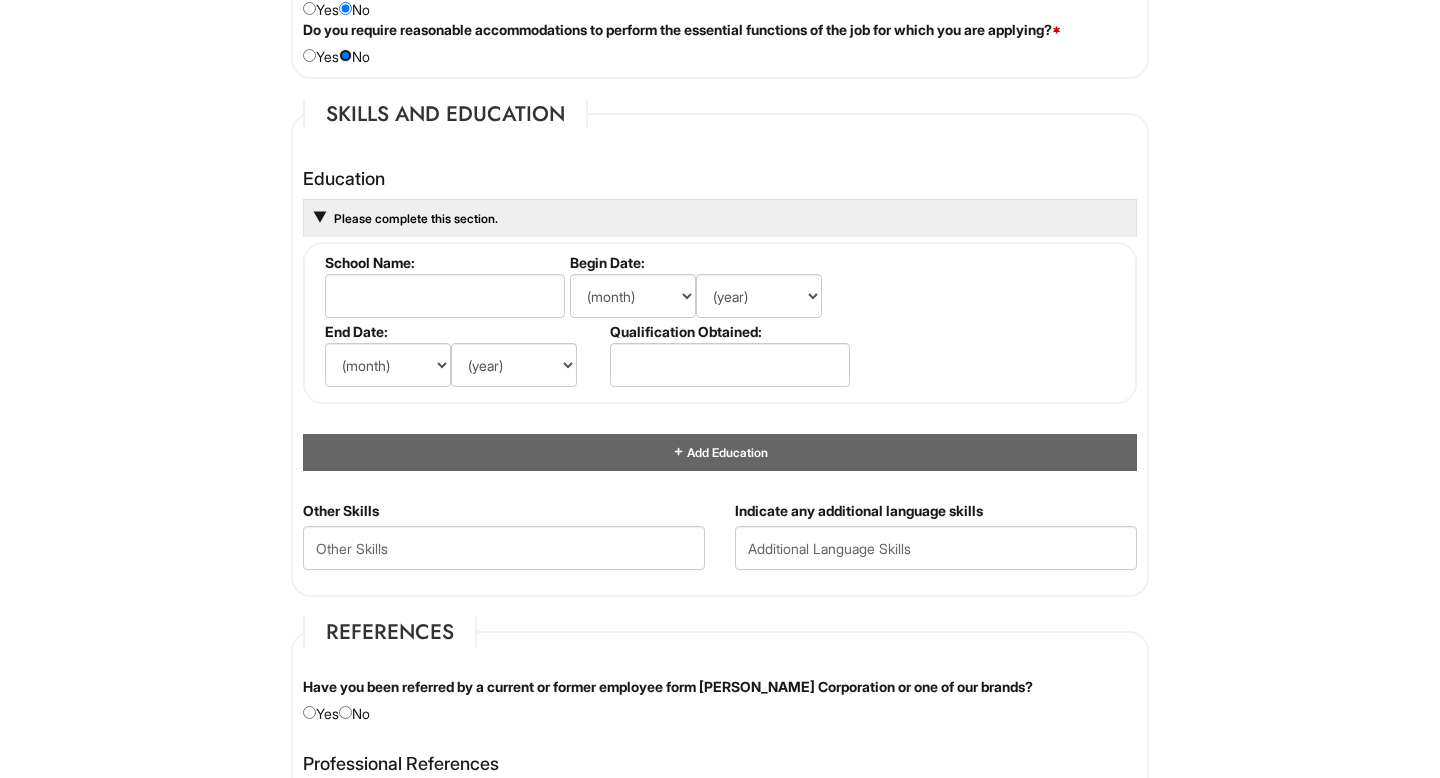 scroll, scrollTop: 1767, scrollLeft: 0, axis: vertical 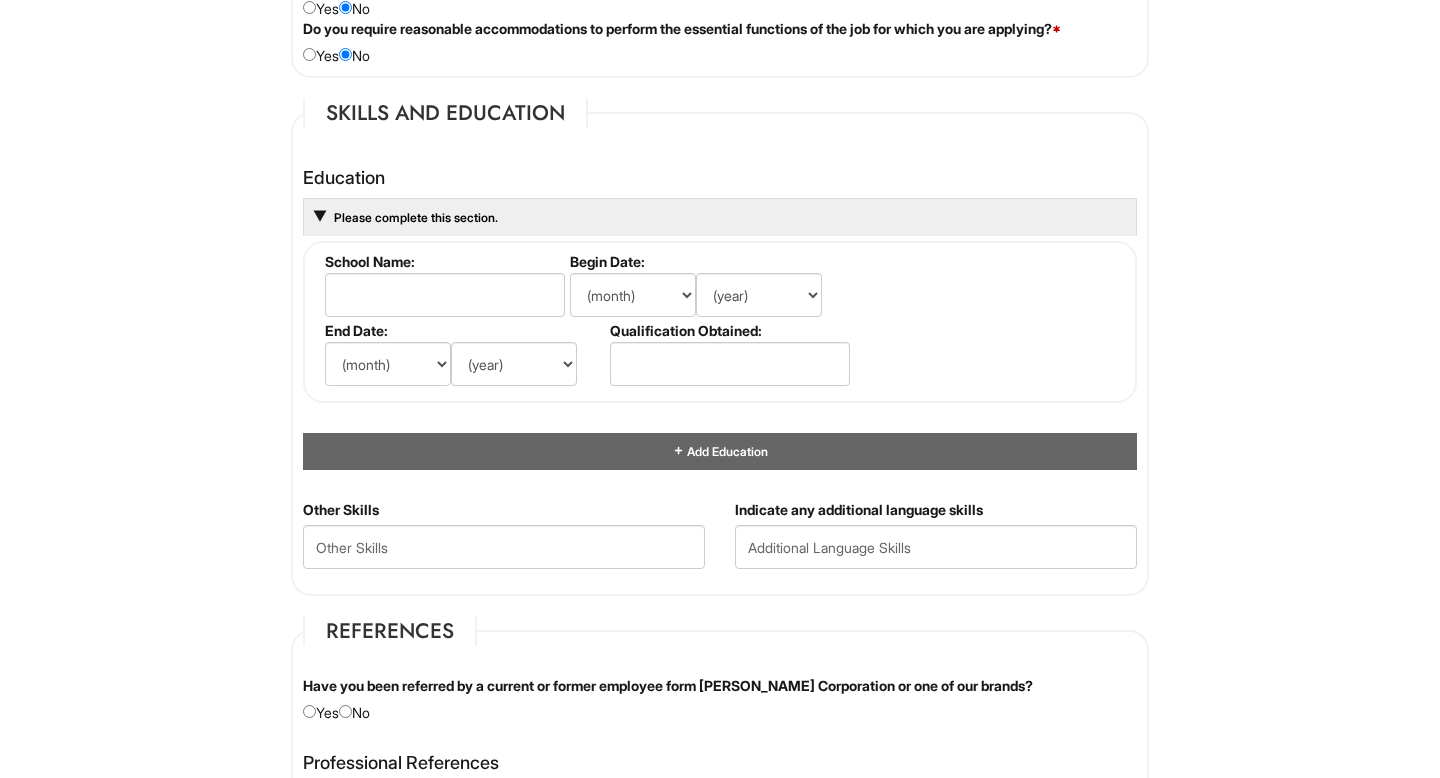 click on "School Name:
Begin Date:
(month) Jan Feb Mar Apr May Jun Jul Aug Sep Oct Nov Dec (year) 2029 2028 2027 2026 2025 2024 2023 2022 2021 2020 2019 2018 2017 2016 2015 2014 2013 2012 2011 2010 2009 2008 2007 2006 2005 2004 2003 2002 2001 2000 1999 1998 1997 1996 1995 1994 1993 1992 1991 1990 1989 1988 1987 1986 1985 1984 1983 1982 1981 1980 1979 1978 1977 1976 1975 1974 1973 1972 1971 1970 1969 1968 1967 1966 1965 1964 1963 1962 1961 1960 1959 1958 1957 1956 1955 1954 1953 1952 1951 1950 1949 1948 1947 1946  --  2030 2031 2032 2033 2034 2035 2036 2037 2038 2039 2040 2041 2042 2043 2044 2045 2046 2047 2048 2049 2050 2051 2052 2053 2054 2055 2056 2057 2058 2059 2060 2061 2062 2063 2064
End Date:
(month) Jan Feb Mar Apr May Jun Jul Aug Sep Oct Nov Dec (year) 2029 2028 2027 2026 2025 2024 2023 2022 2021 2020 2019 2018 2017 2016 2015 2014 2013 2012 2011 2010 2009 2008 2007 2006 2005 2004 2003 2002 2001 2000 1999 1998 1997 1996 1995 1994 1993 1992 1991 1990 1989 1988 1987 1986 1985 1984 1983" at bounding box center [720, 322] 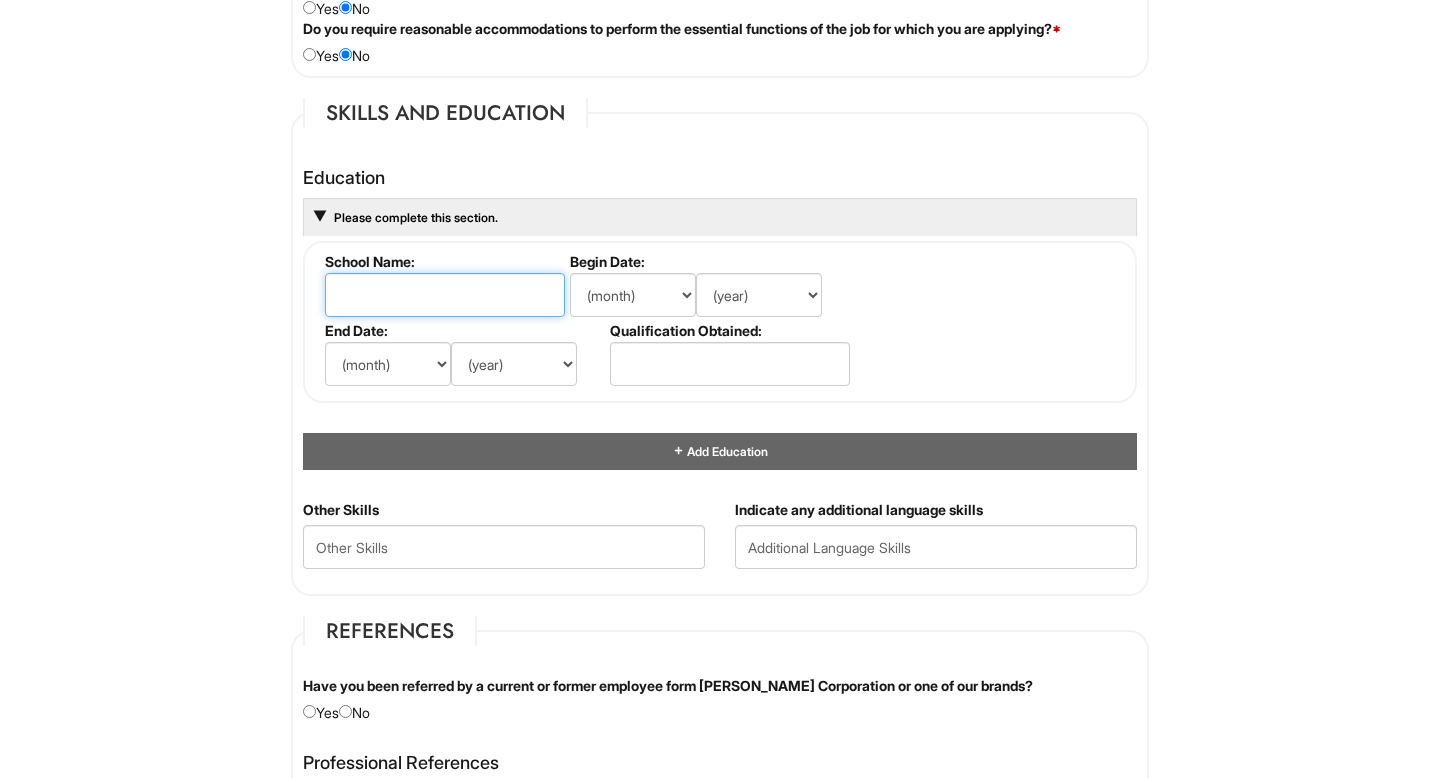 click at bounding box center [445, 295] 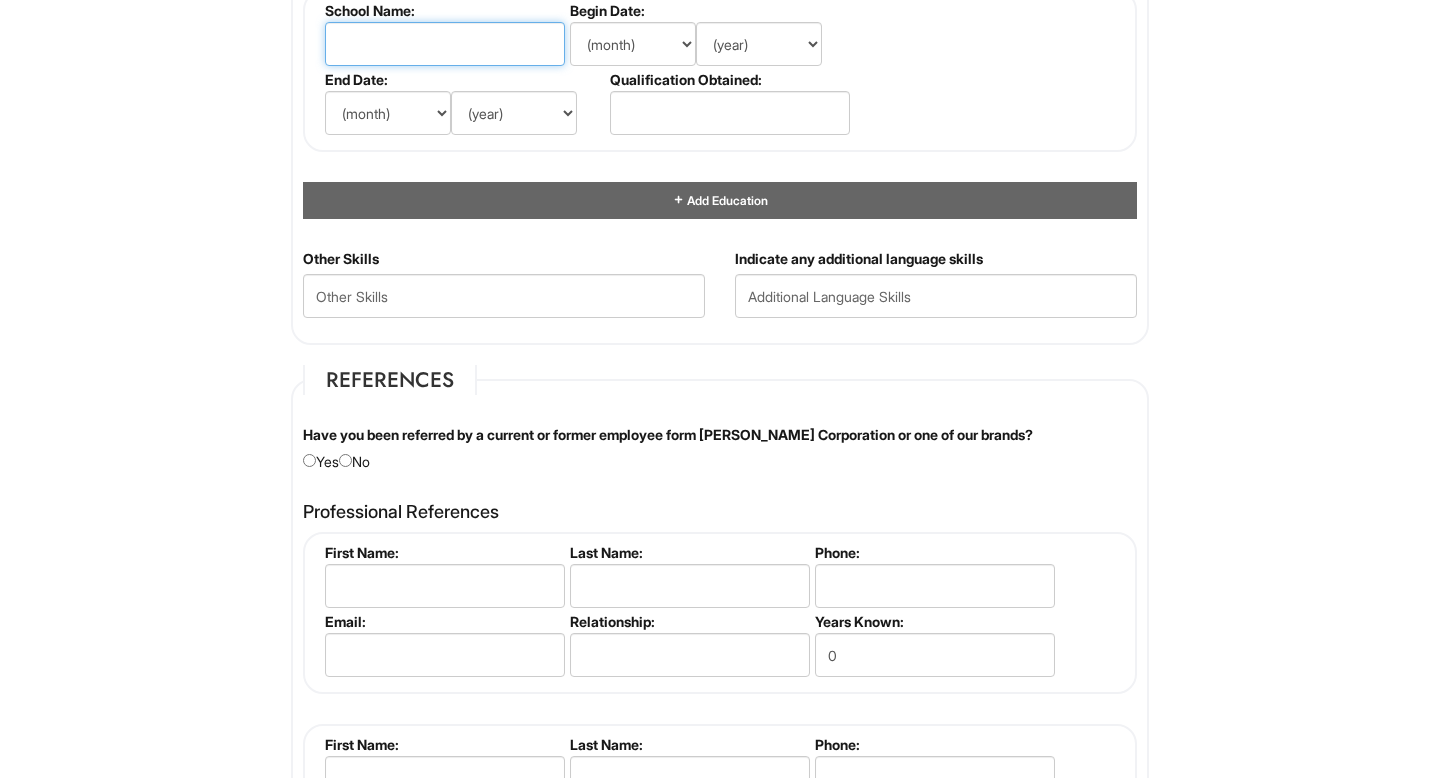 scroll, scrollTop: 2149, scrollLeft: 0, axis: vertical 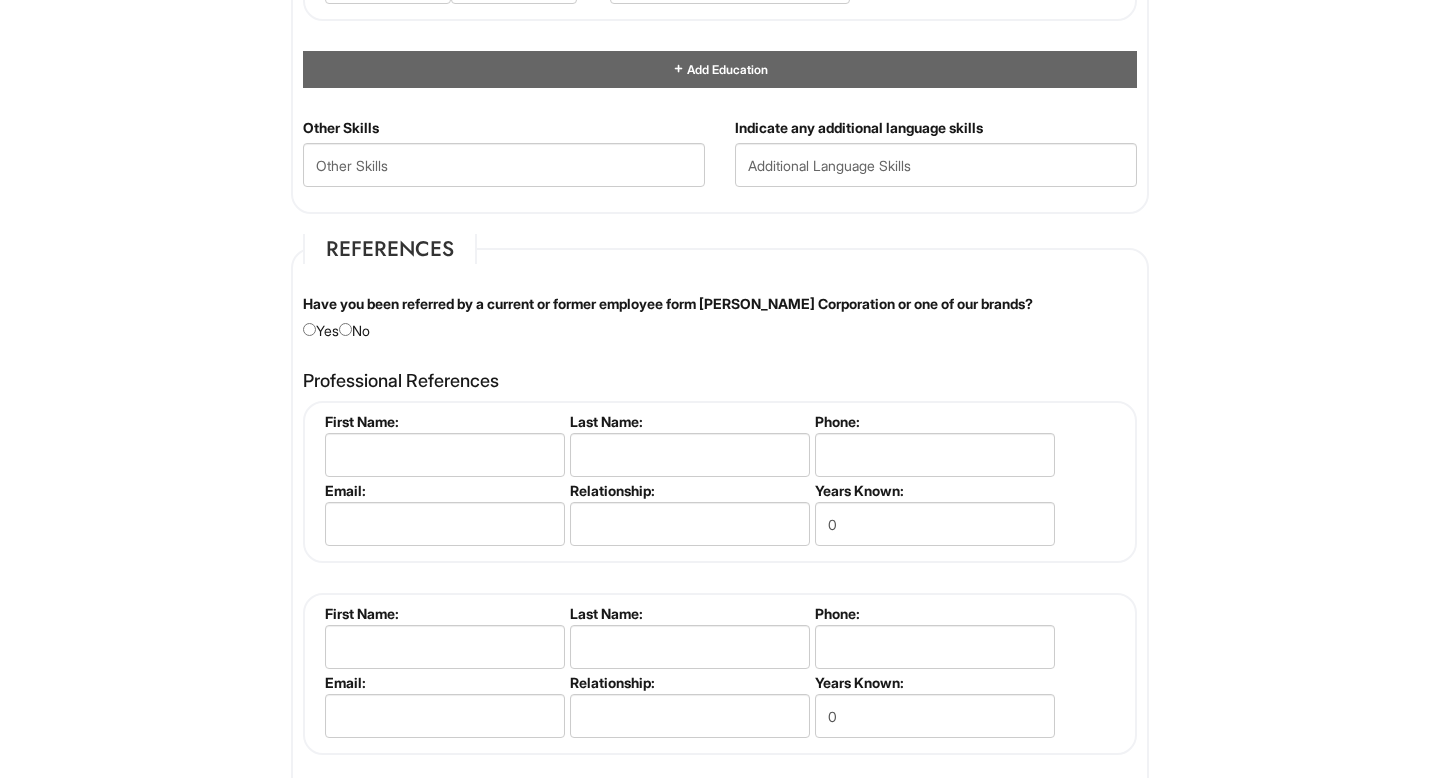 click on "Have you been referred by a current or former employee form Giorgio Armani Corporation or one of our brands?    Yes   No" at bounding box center [720, 317] 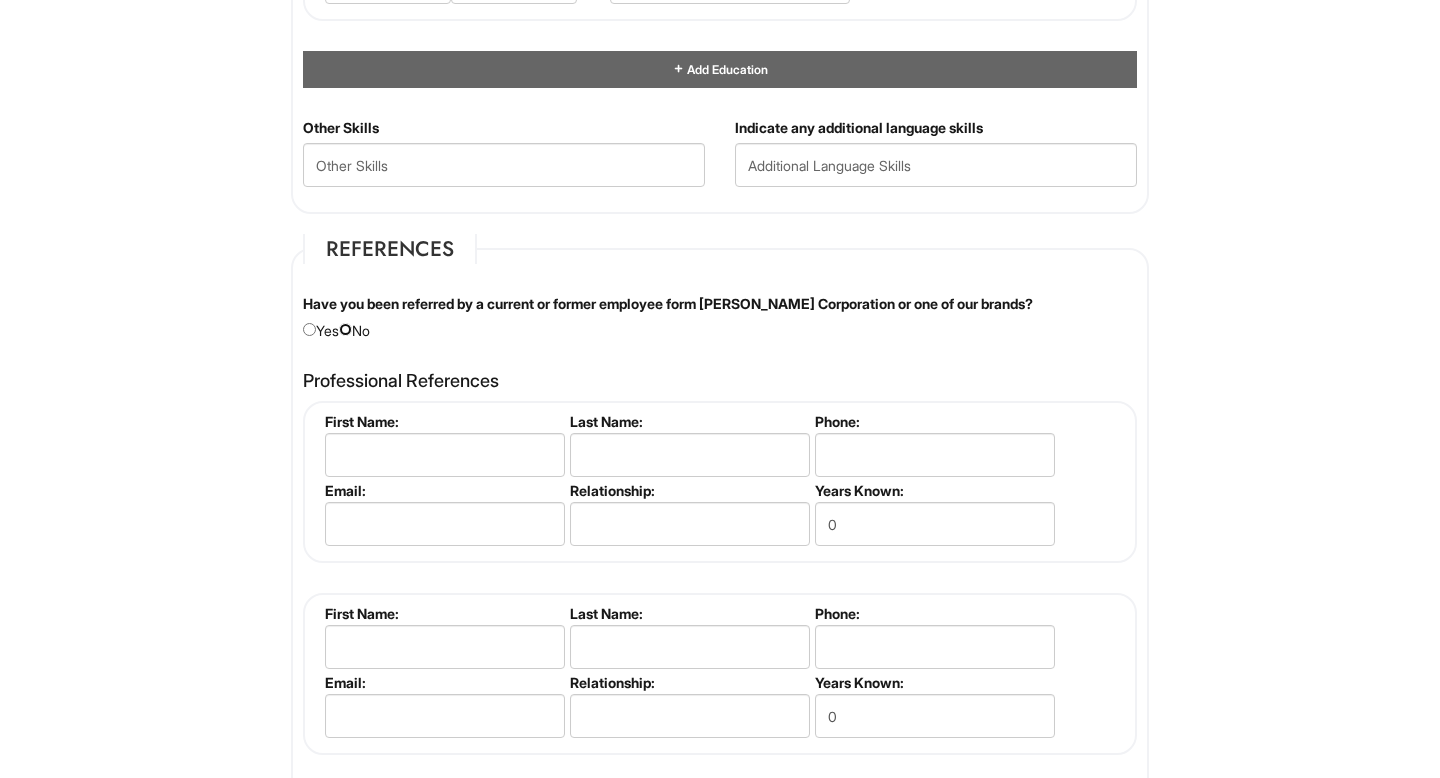 click at bounding box center (345, 329) 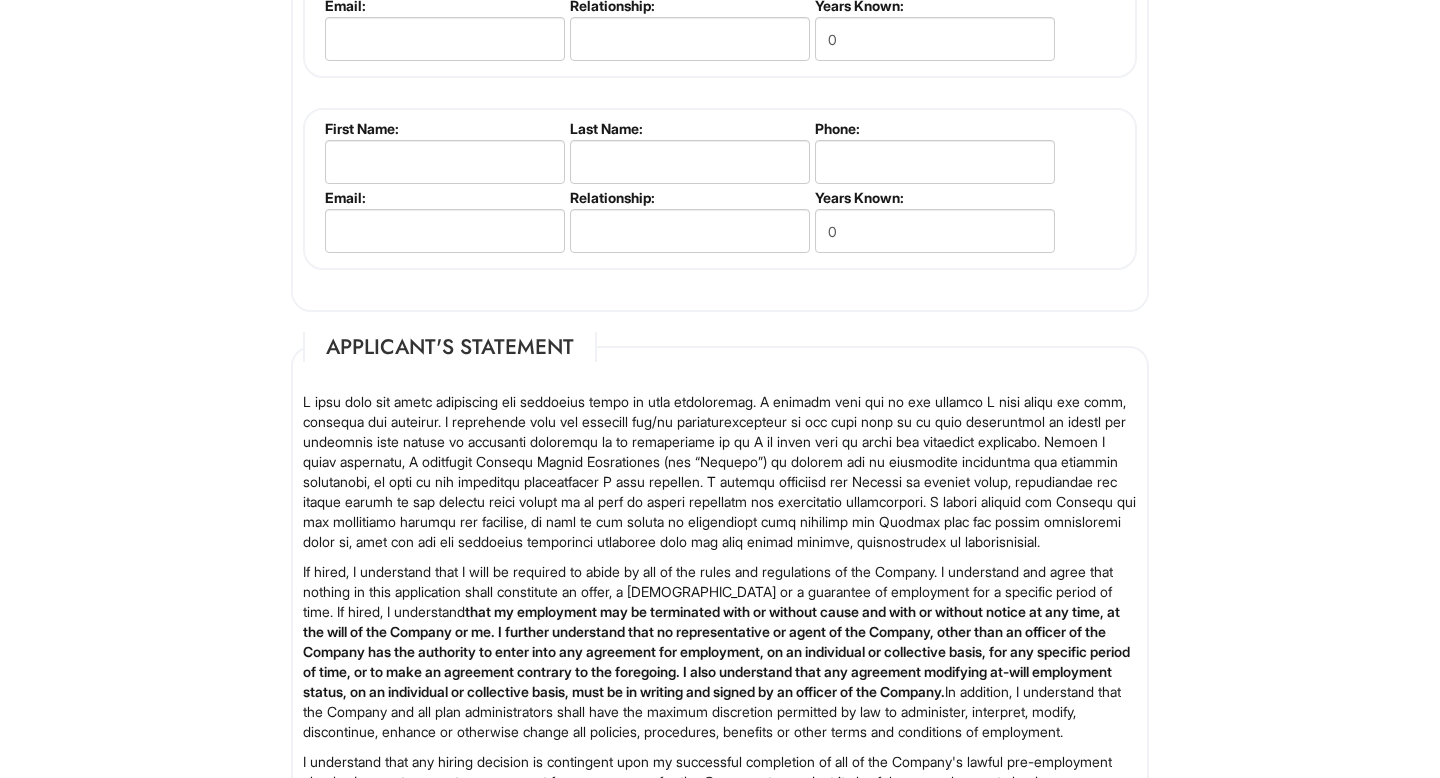 scroll, scrollTop: 3208, scrollLeft: 0, axis: vertical 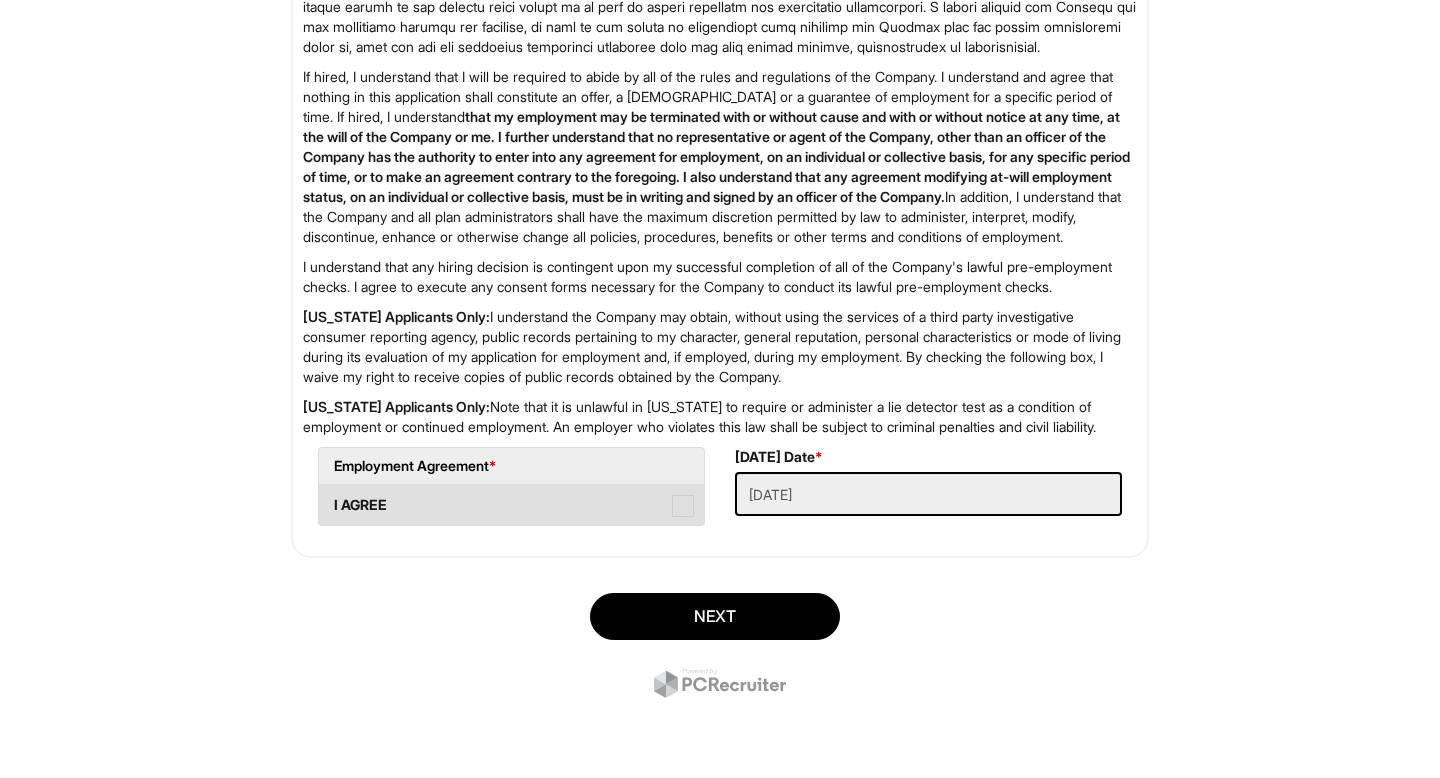 click at bounding box center [683, 506] 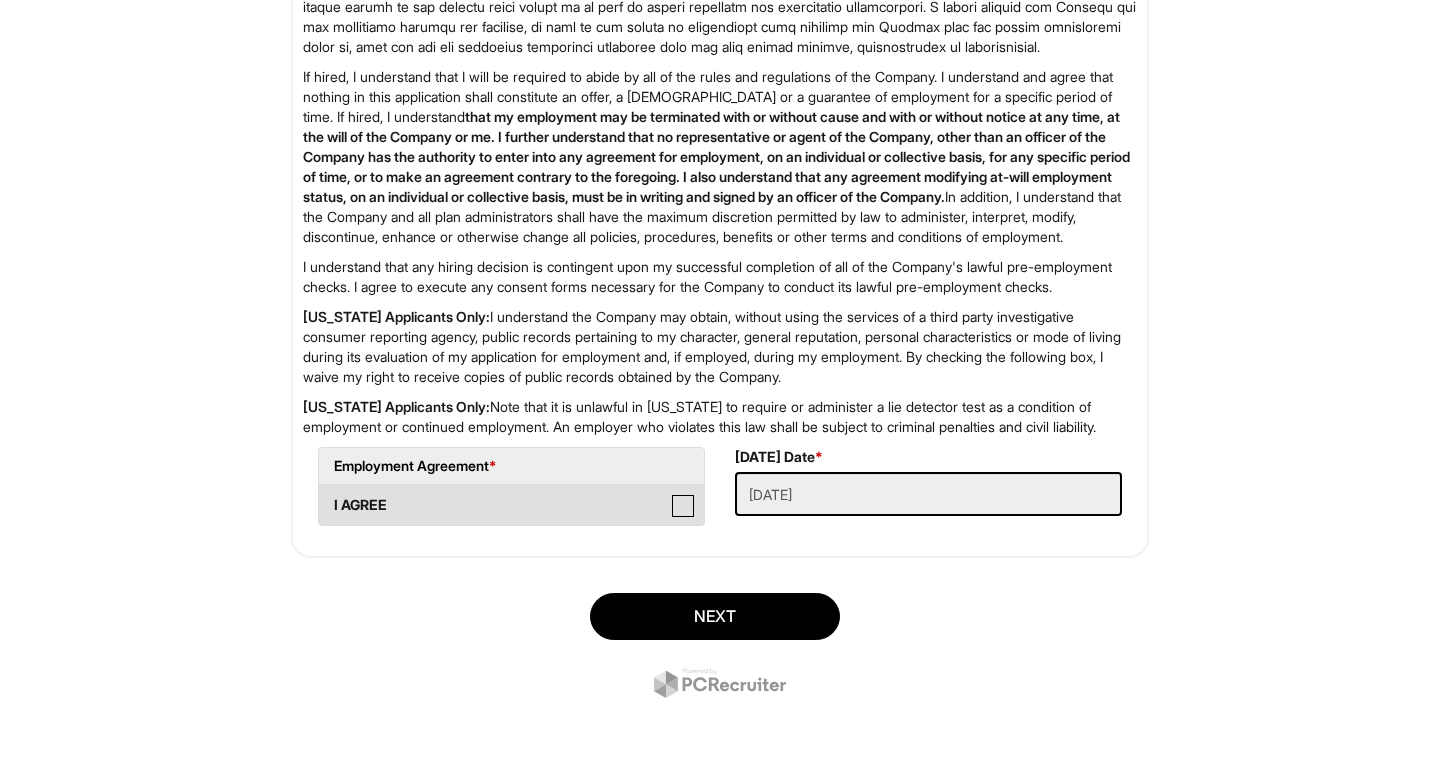 click on "I AGREE" at bounding box center (325, 495) 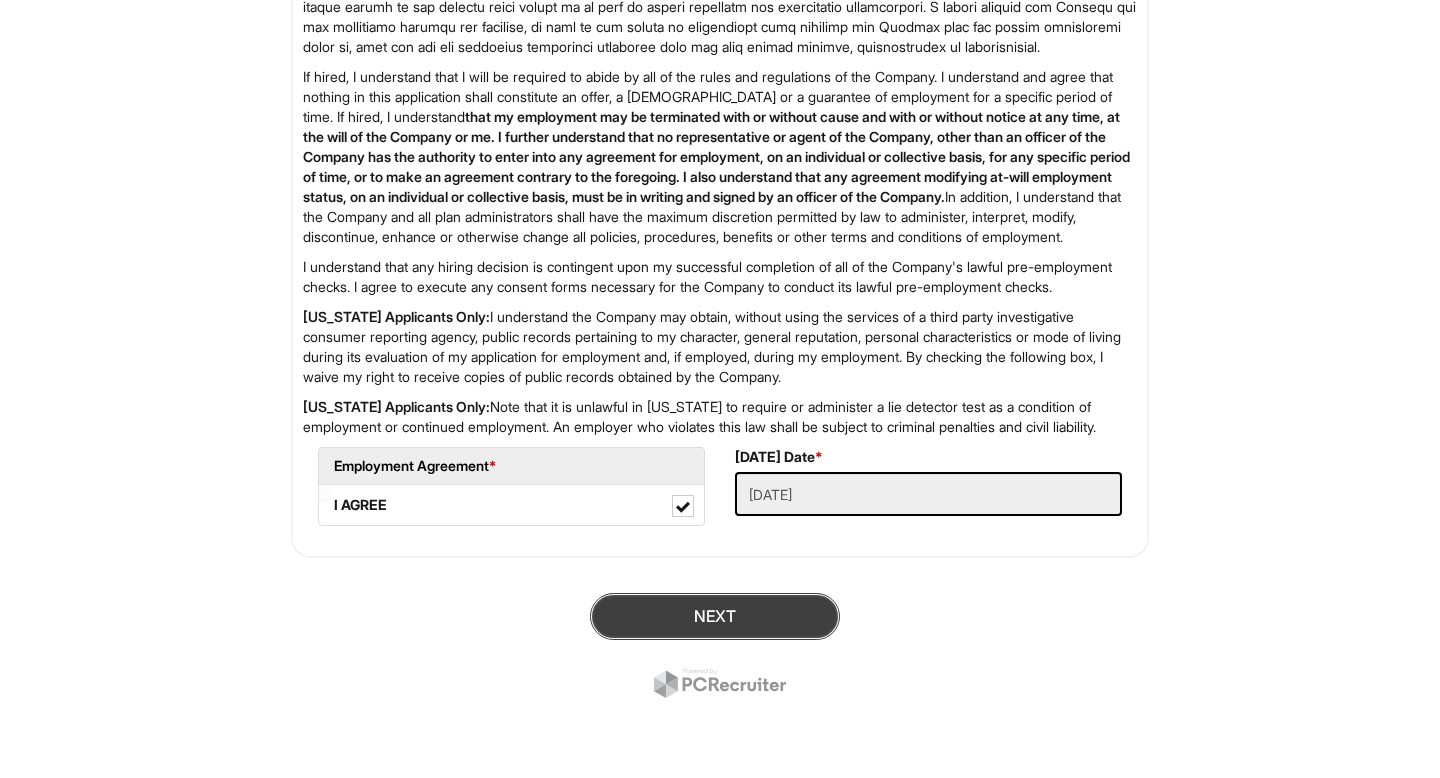 click on "Next" at bounding box center [715, 616] 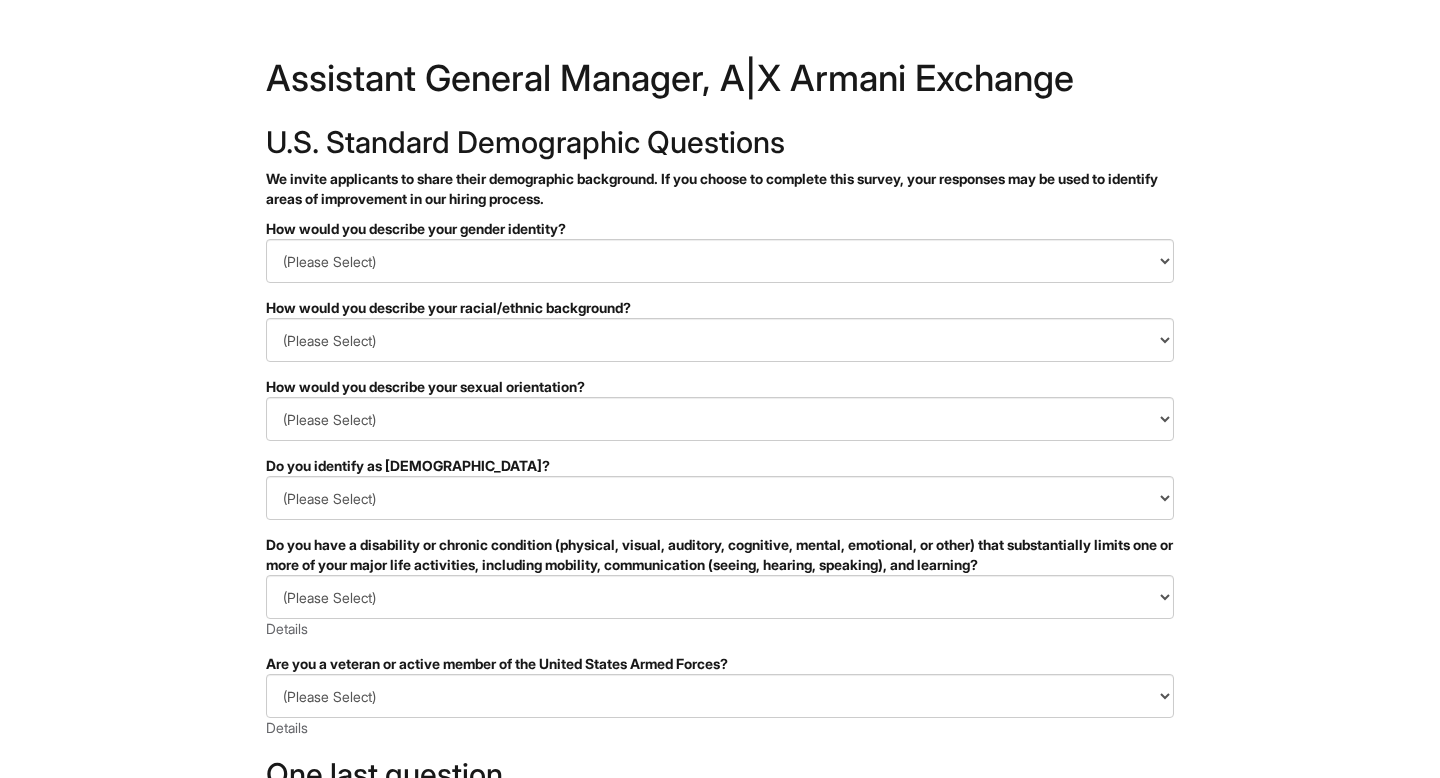 scroll, scrollTop: 0, scrollLeft: 0, axis: both 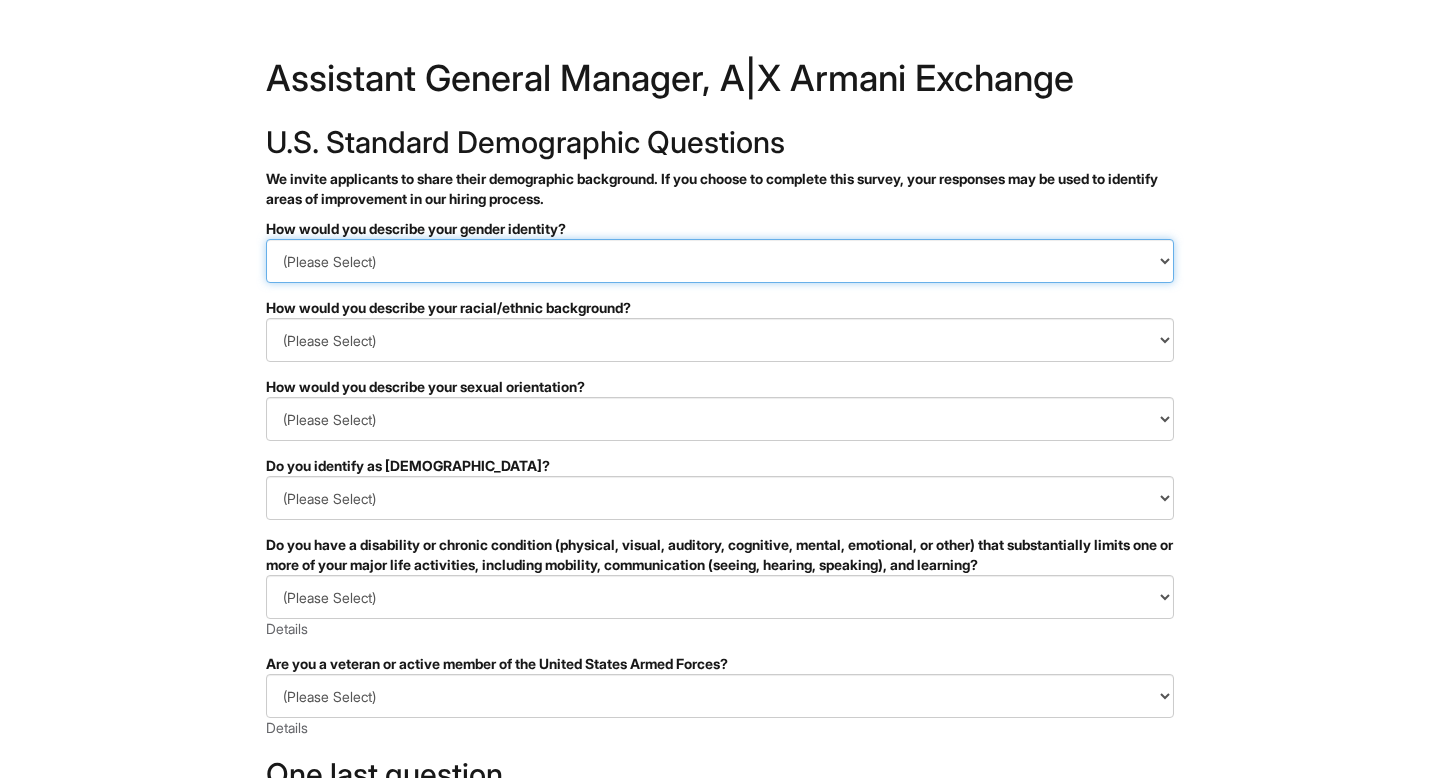 click on "(Please Select) Man Woman [DEMOGRAPHIC_DATA] I prefer to self-describe I don't wish to answer" at bounding box center [720, 261] 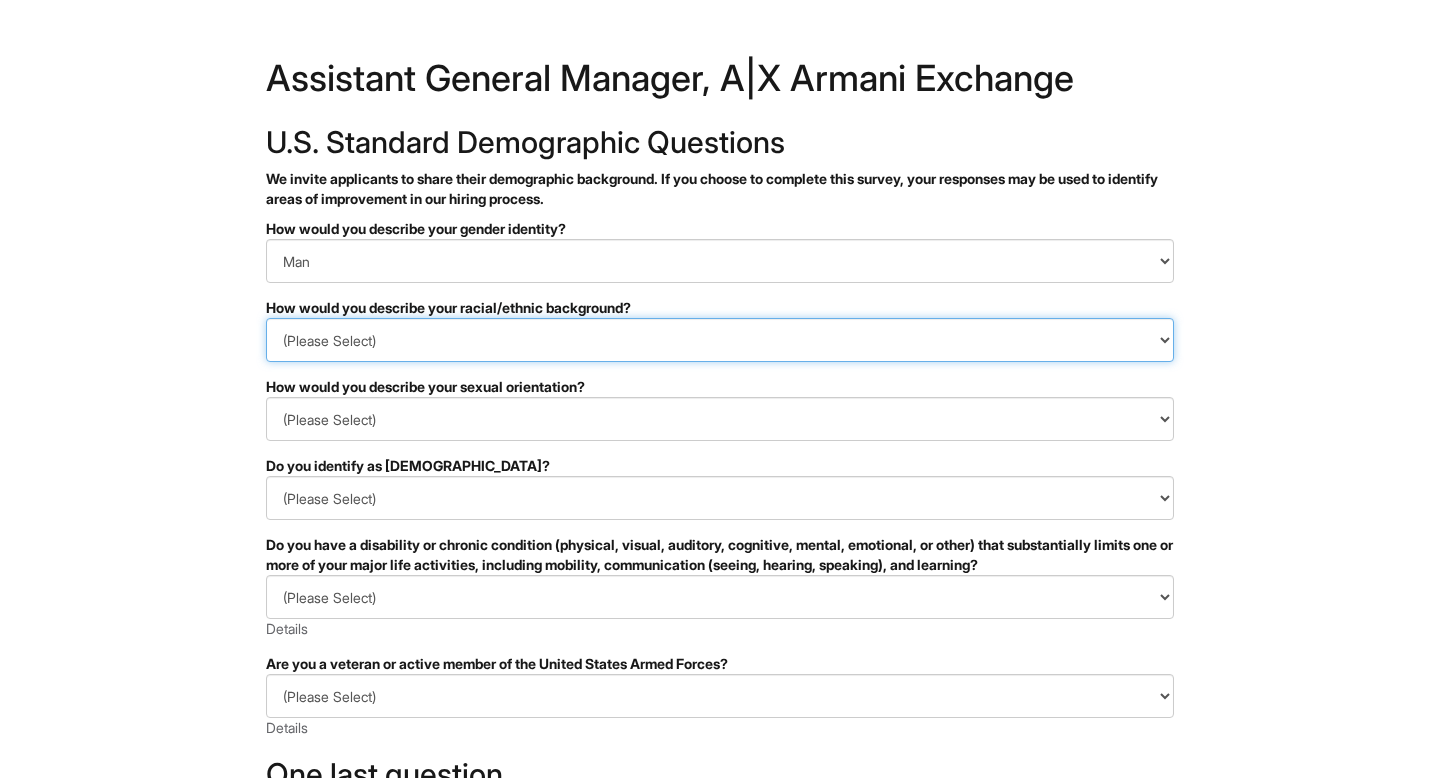 click on "(Please Select) [DEMOGRAPHIC_DATA] or of [DEMOGRAPHIC_DATA] descent    [DEMOGRAPHIC_DATA]    Hispanic, [DEMOGRAPHIC_DATA] or of [DEMOGRAPHIC_DATA] Origin    Indigenous, [DEMOGRAPHIC_DATA] or [US_STATE][DEMOGRAPHIC_DATA]    Middle Eastern or [DEMOGRAPHIC_DATA] or [DEMOGRAPHIC_DATA]    [DEMOGRAPHIC_DATA]    Southeast Asian    White or [DEMOGRAPHIC_DATA]    I prefer to self-describe    I don't wish to answer" at bounding box center (720, 340) 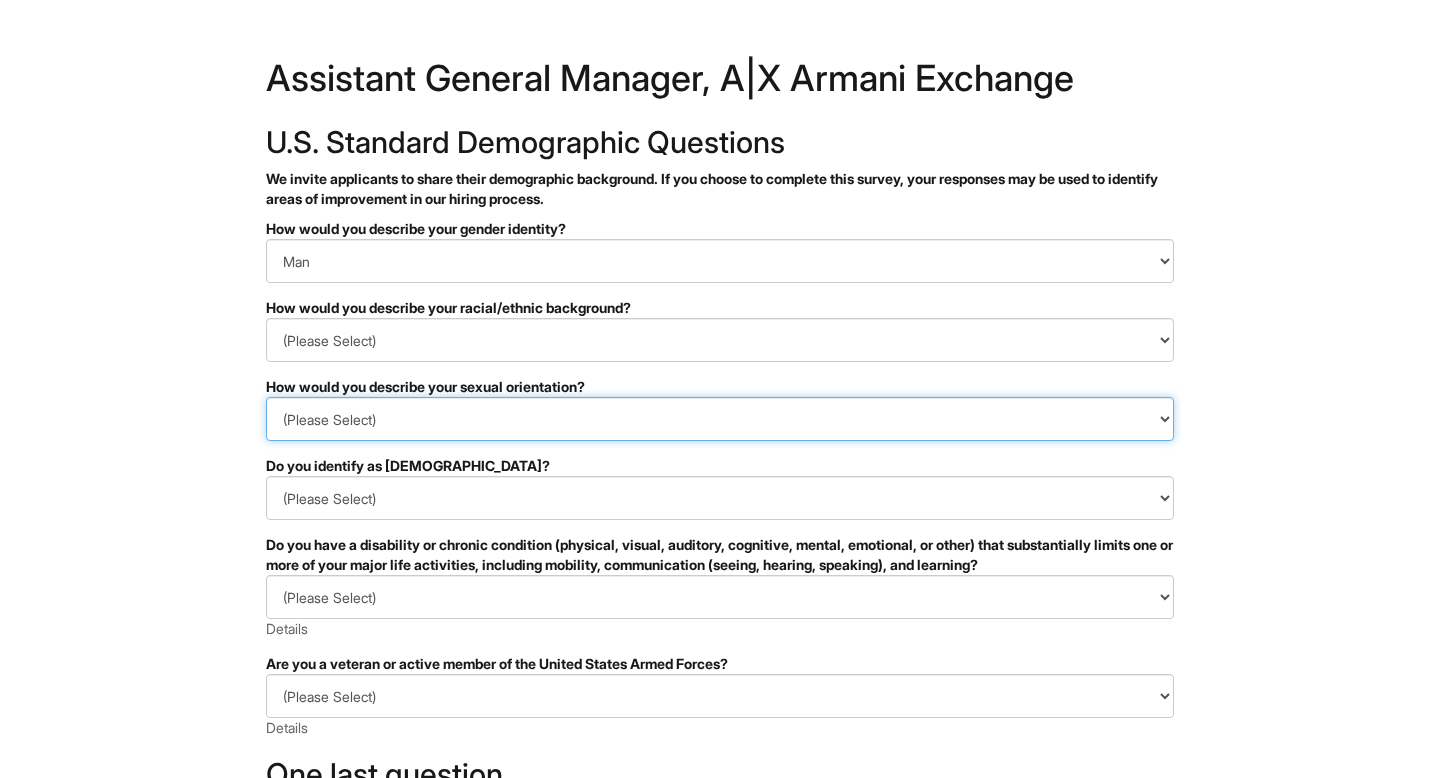click on "(Please Select) Asexual Bisexual and/or pansexual Gay Heterosexual Lesbian Queer I prefer to self-describe I don't wish to answer" at bounding box center (720, 419) 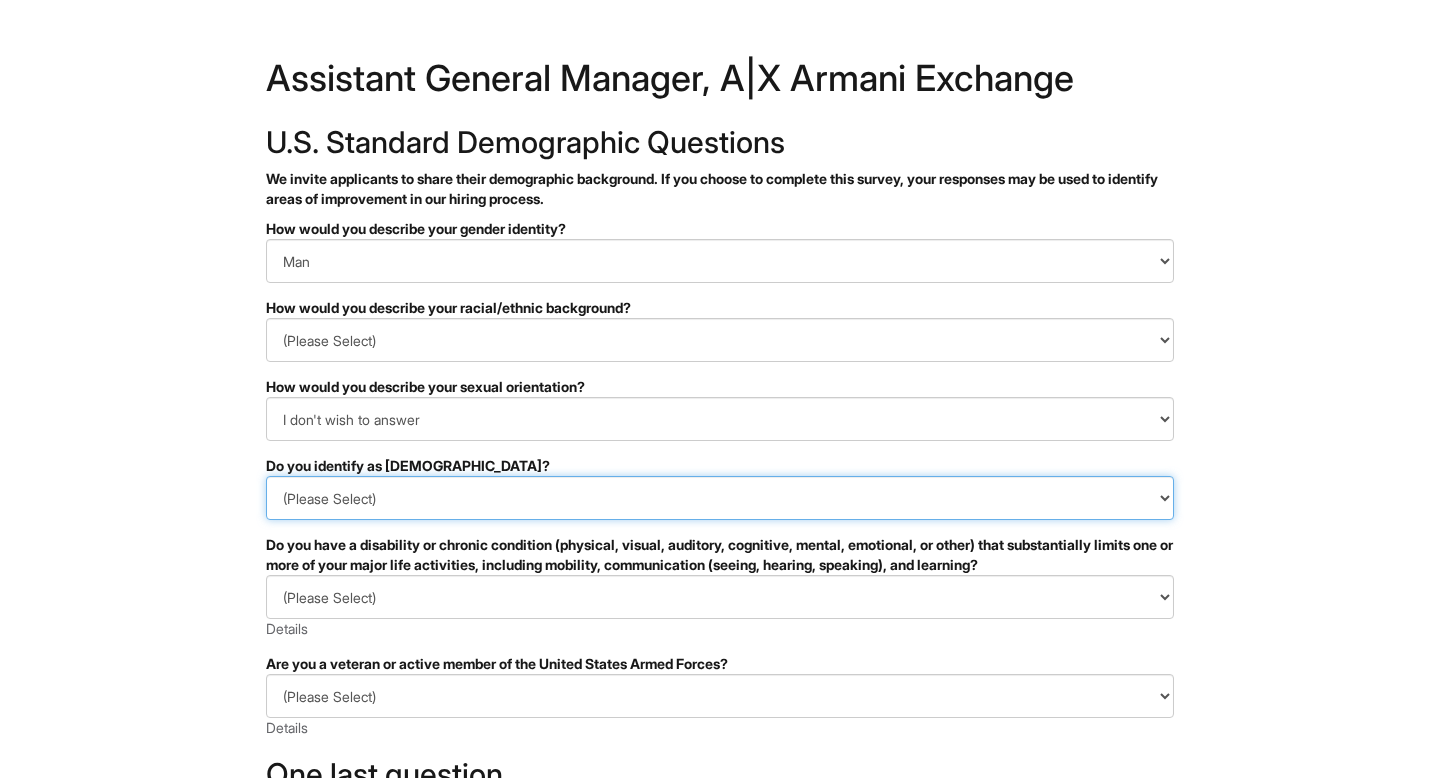 click on "(Please Select) Yes No I prefer to self-describe I don't wish to answer" at bounding box center (720, 498) 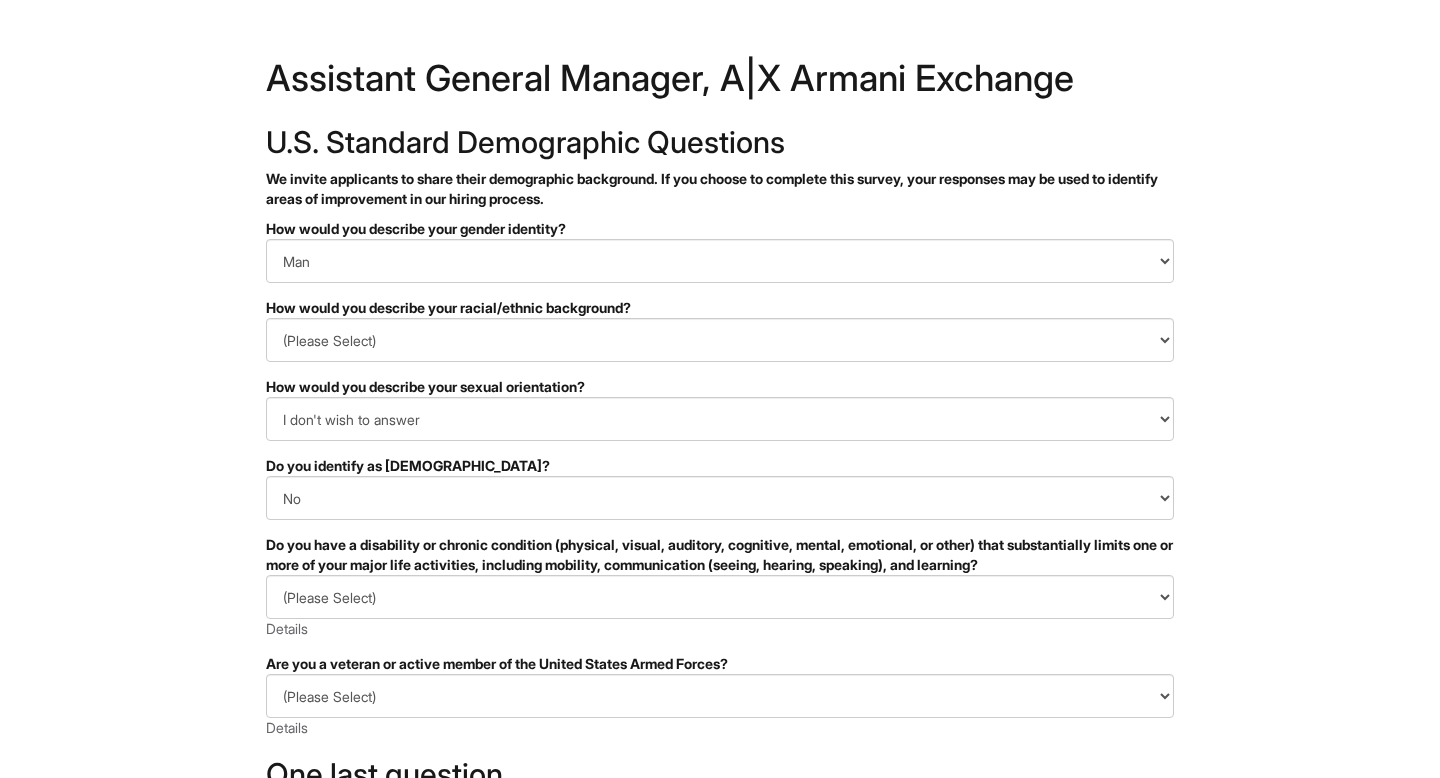 click on "(Please Select) YES, I HAVE A DISABILITY (or previously had a disability) NO, I DON'T HAVE A DISABILITY I DON'T WISH TO ANSWER Details" at bounding box center [720, 607] 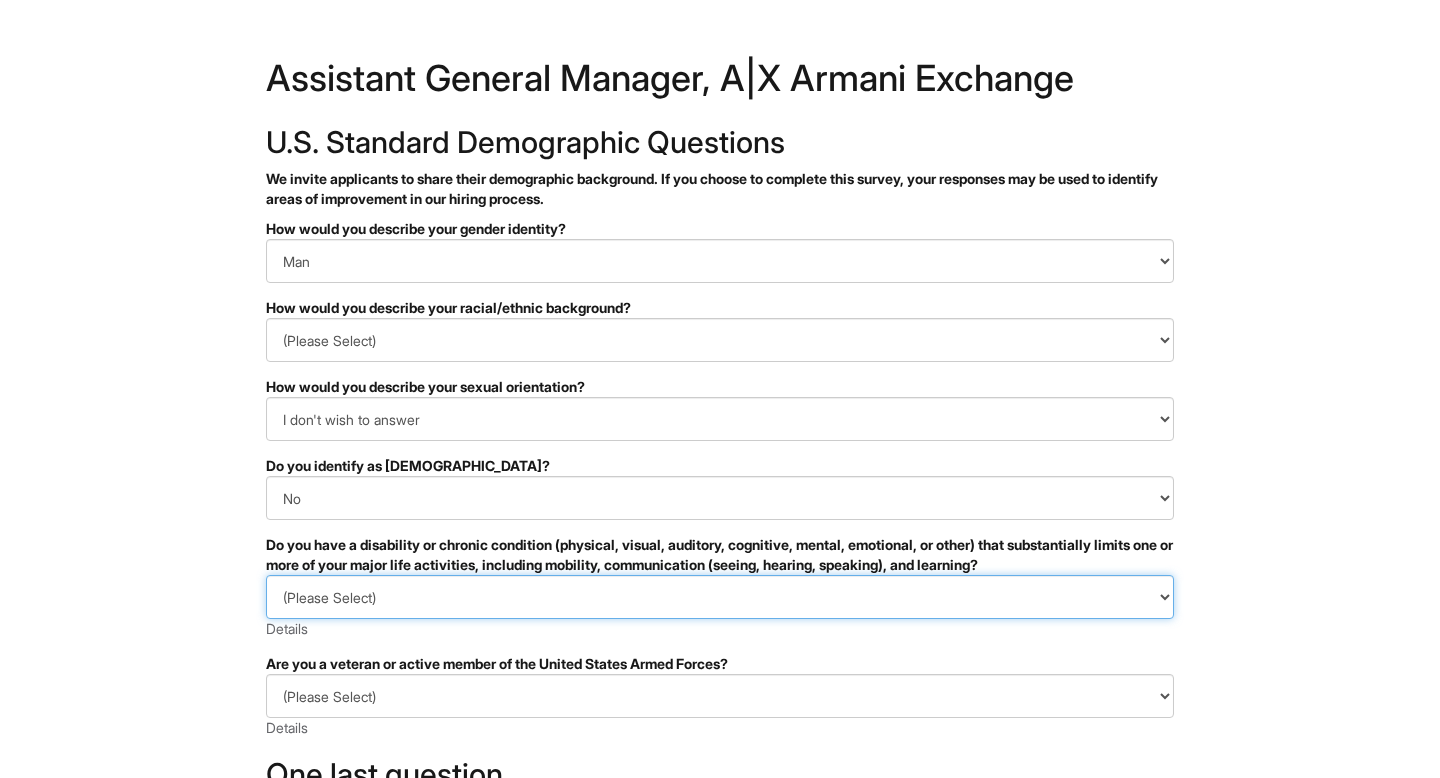 click on "(Please Select) YES, I HAVE A DISABILITY (or previously had a disability) NO, I DON'T HAVE A DISABILITY I DON'T WISH TO ANSWER" at bounding box center (720, 597) 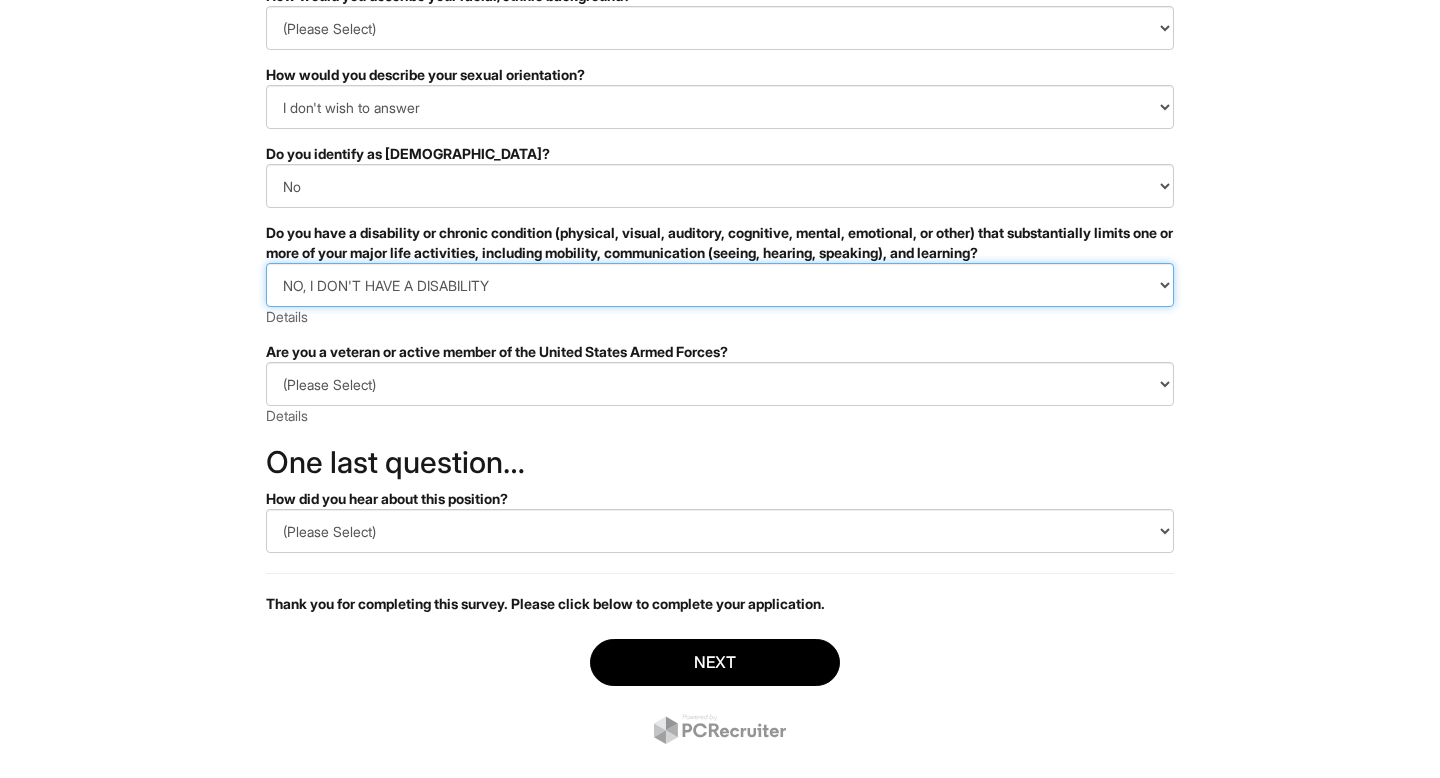scroll, scrollTop: 313, scrollLeft: 0, axis: vertical 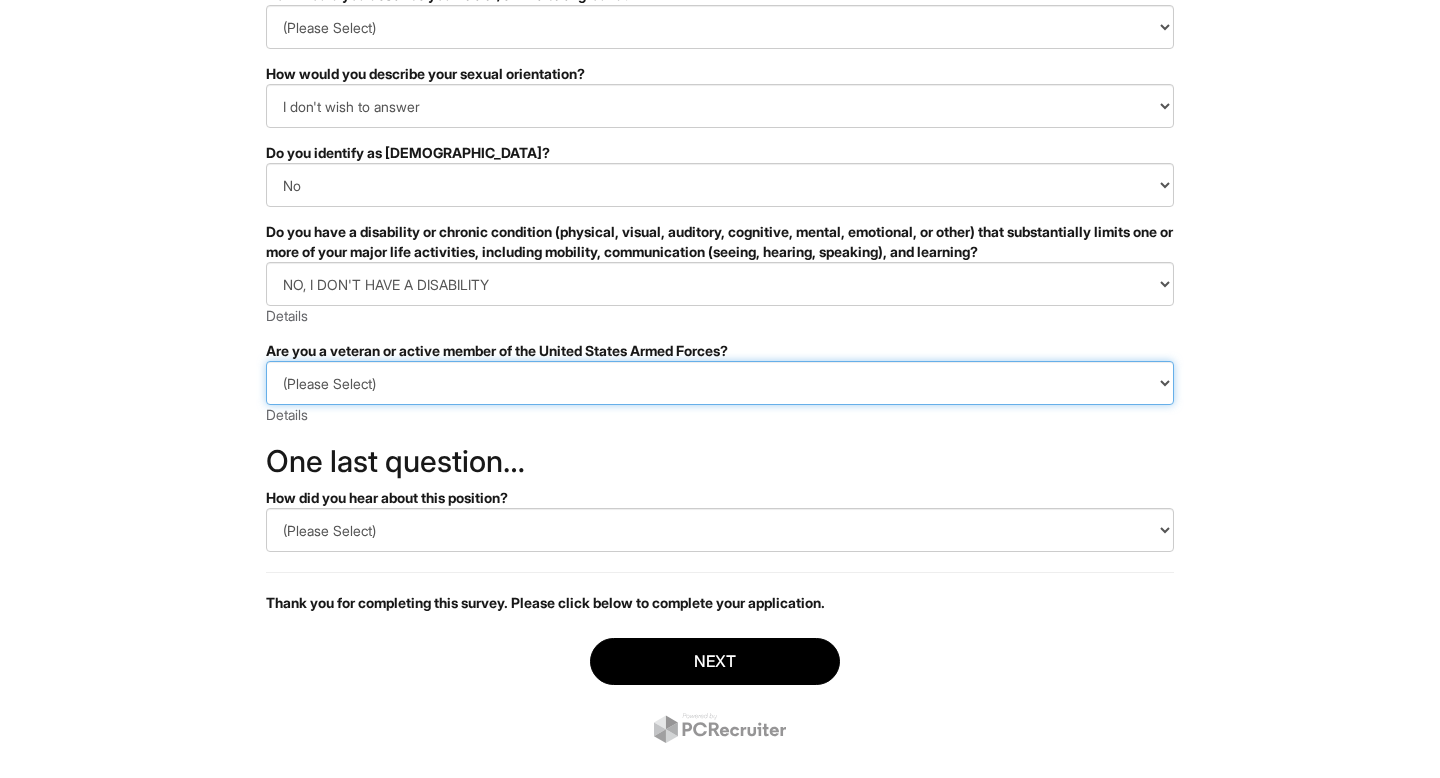 click on "(Please Select) I IDENTIFY AS ONE OR MORE OF THE CLASSIFICATIONS OF PROTECTED VETERANS LISTED I AM NOT A PROTECTED VETERAN I PREFER NOT TO ANSWER" at bounding box center [720, 383] 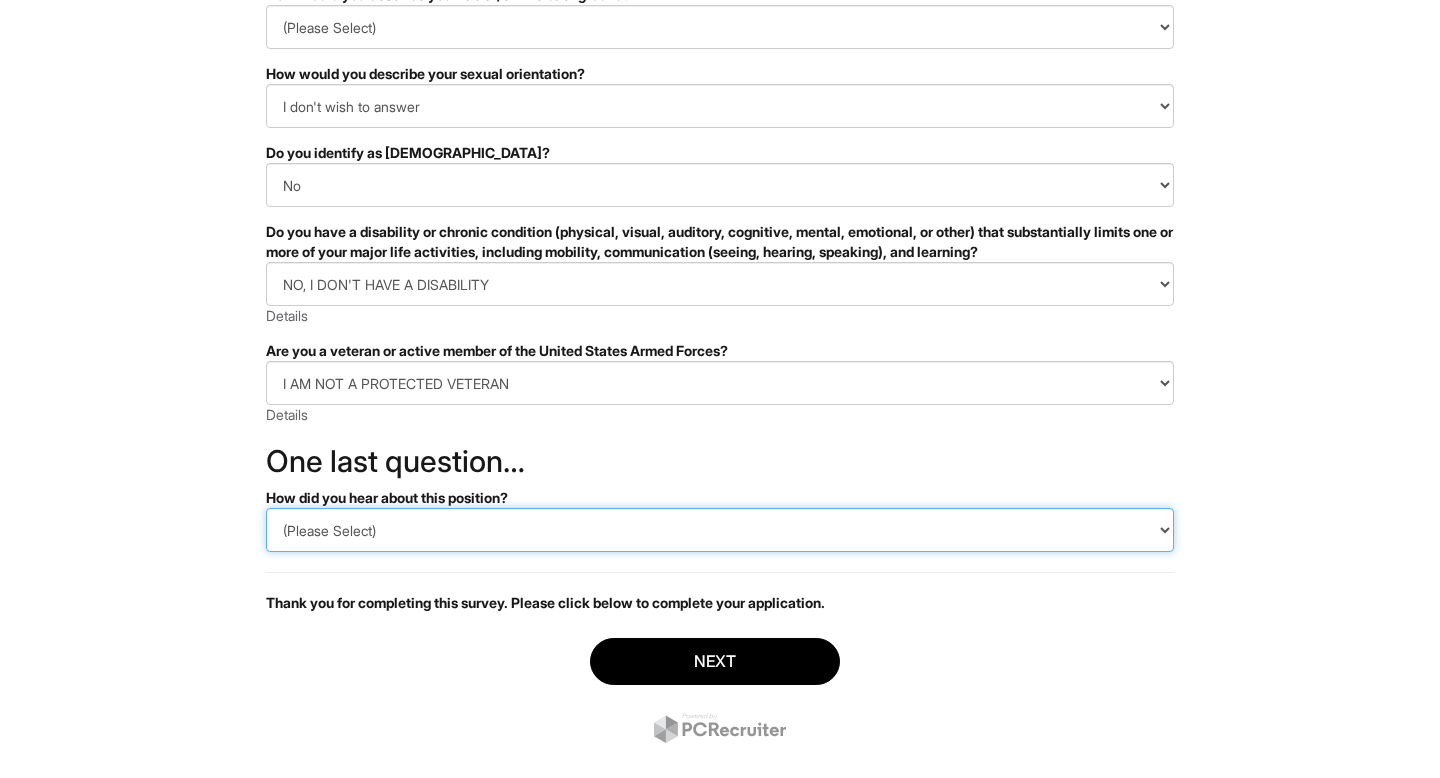 click on "(Please Select) CareerBuilder Indeed LinkedIn Monster Referral Other" at bounding box center [720, 530] 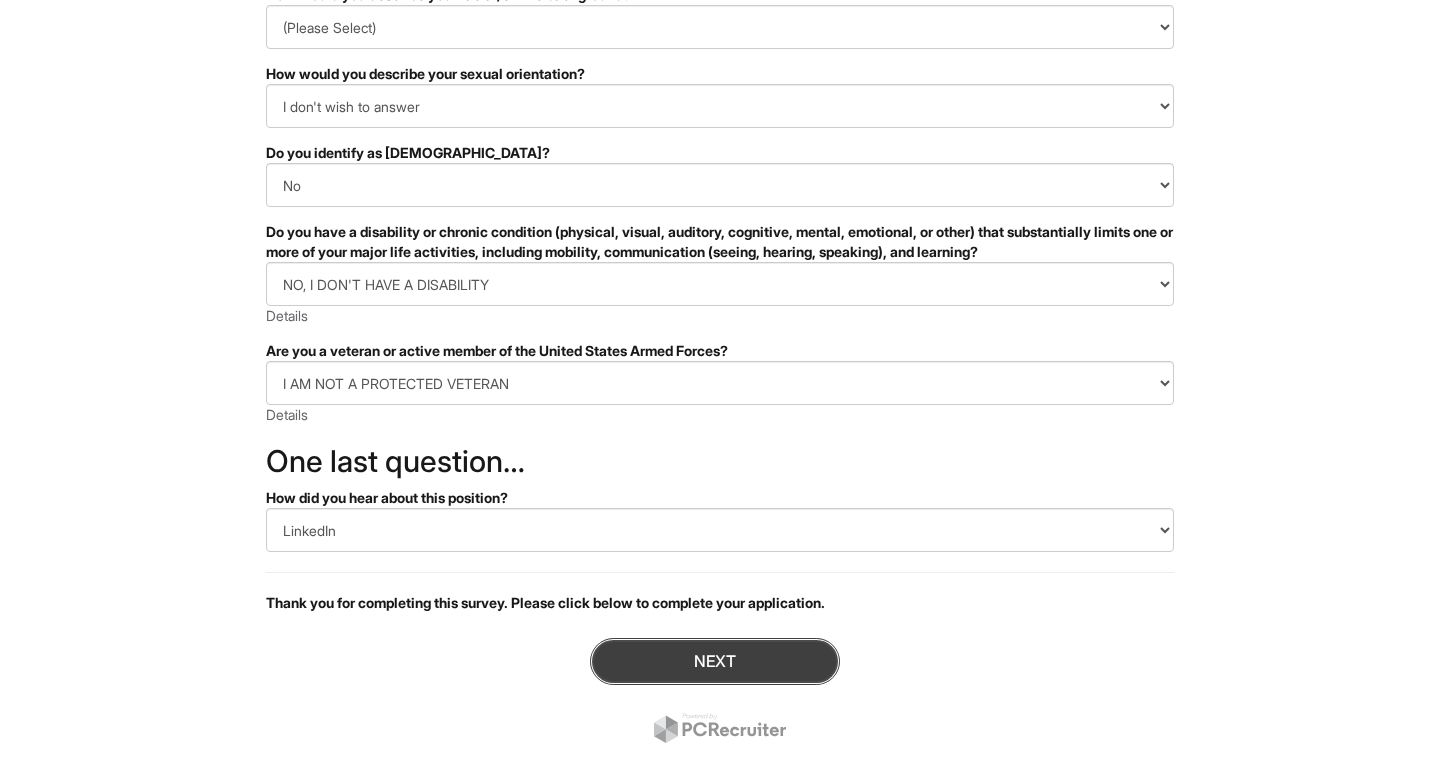 click on "Next" at bounding box center (715, 661) 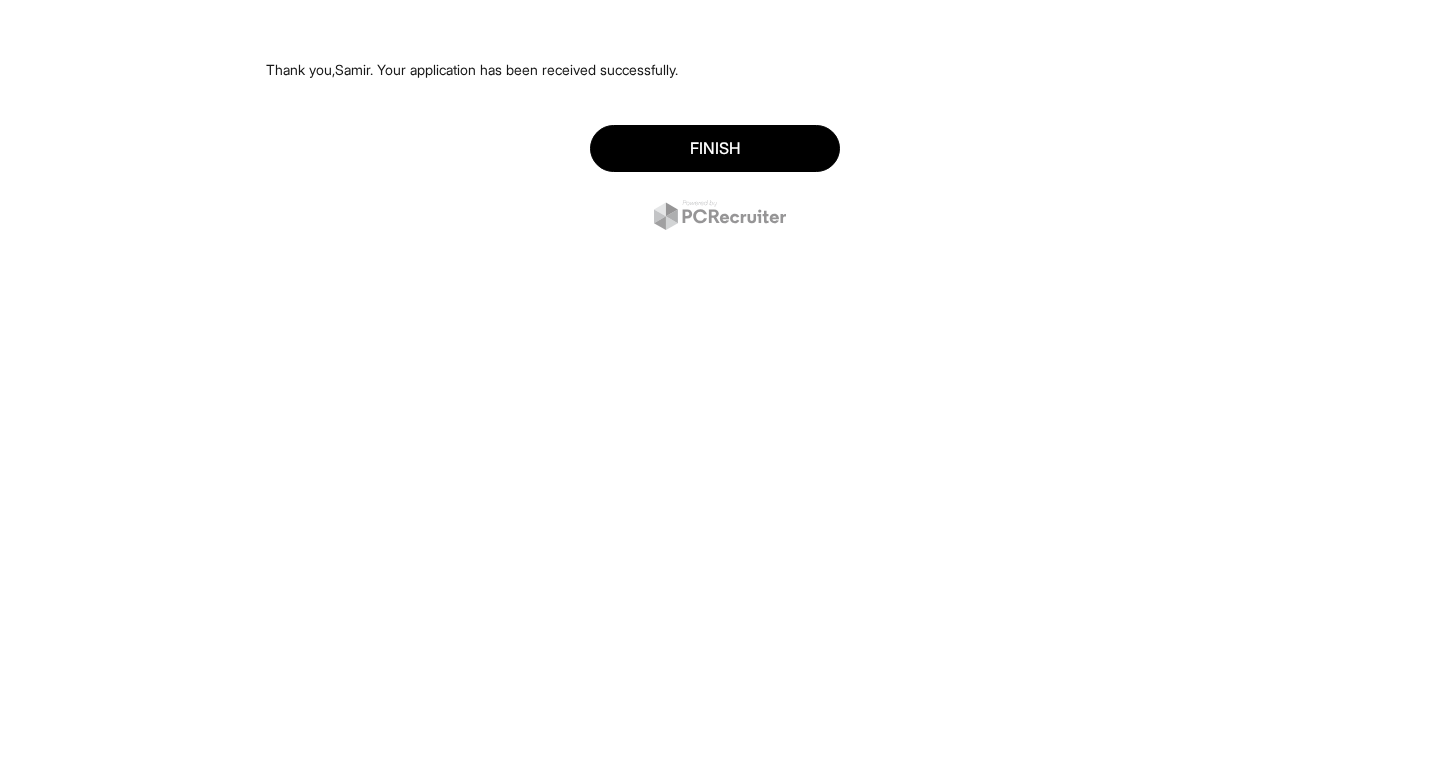 scroll, scrollTop: 0, scrollLeft: 0, axis: both 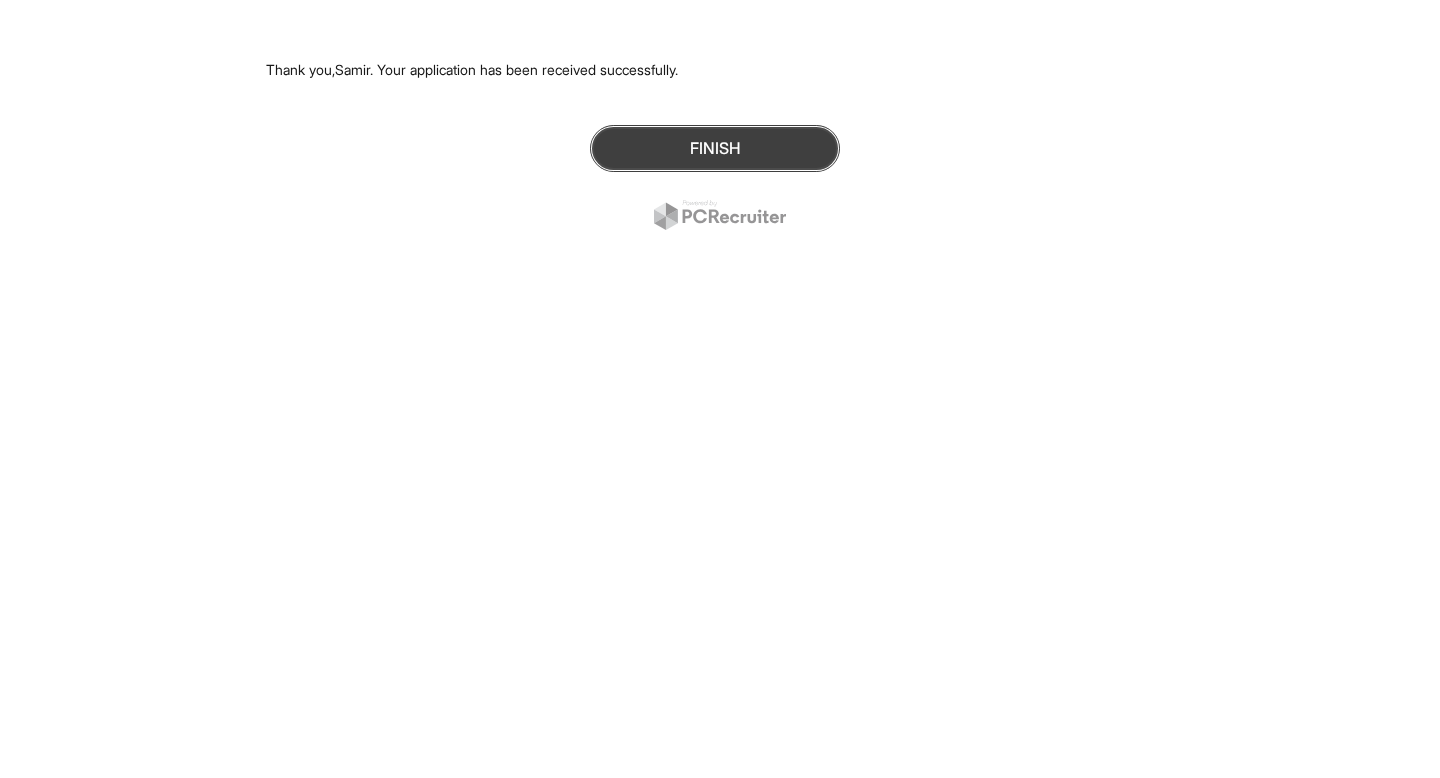 click on "Finish" at bounding box center (715, 148) 